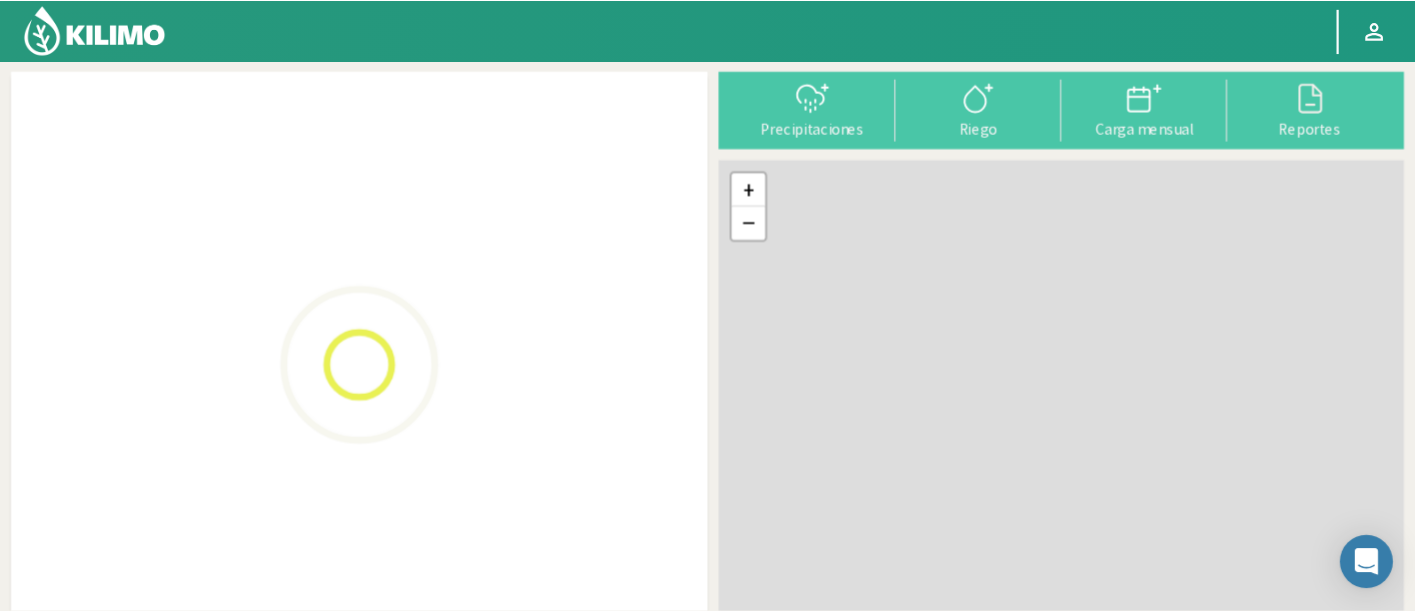 scroll, scrollTop: 0, scrollLeft: 0, axis: both 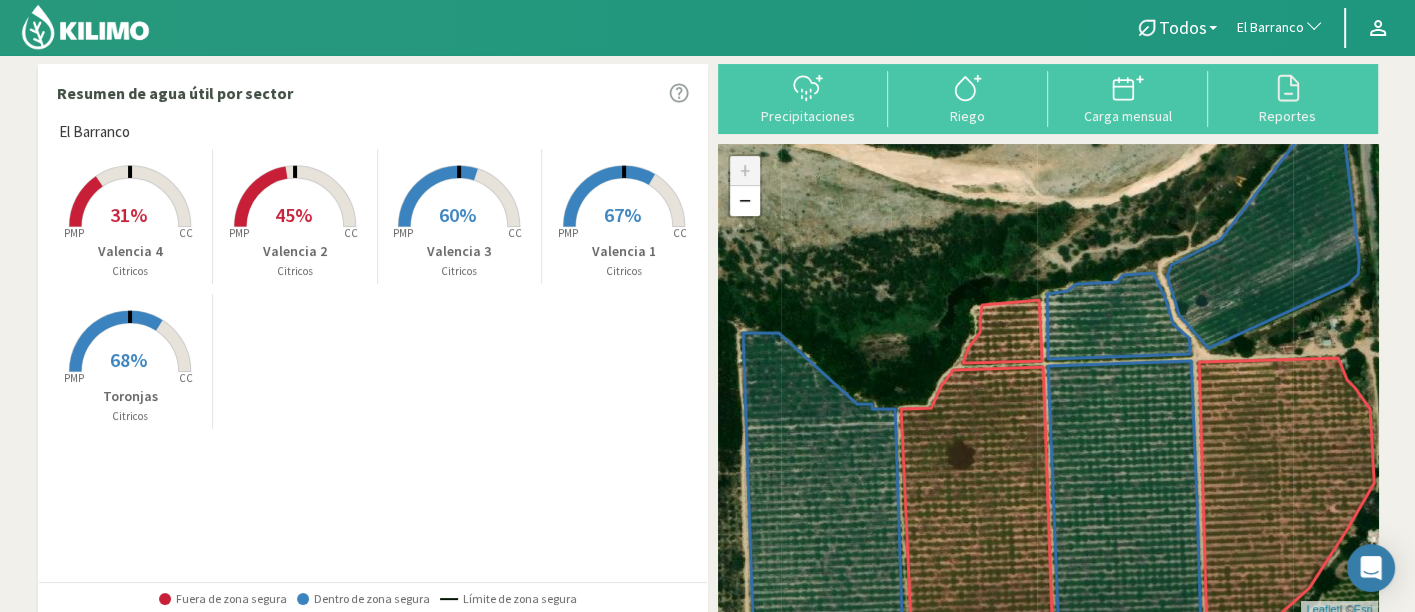 click 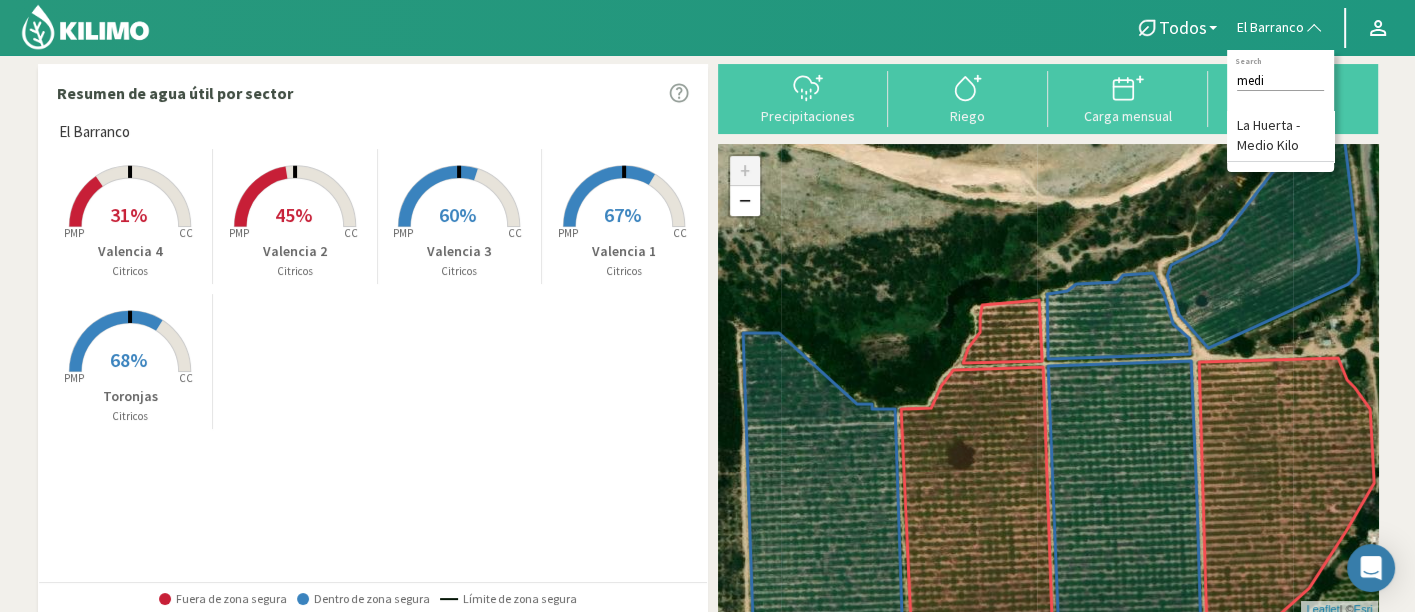 type on "medi" 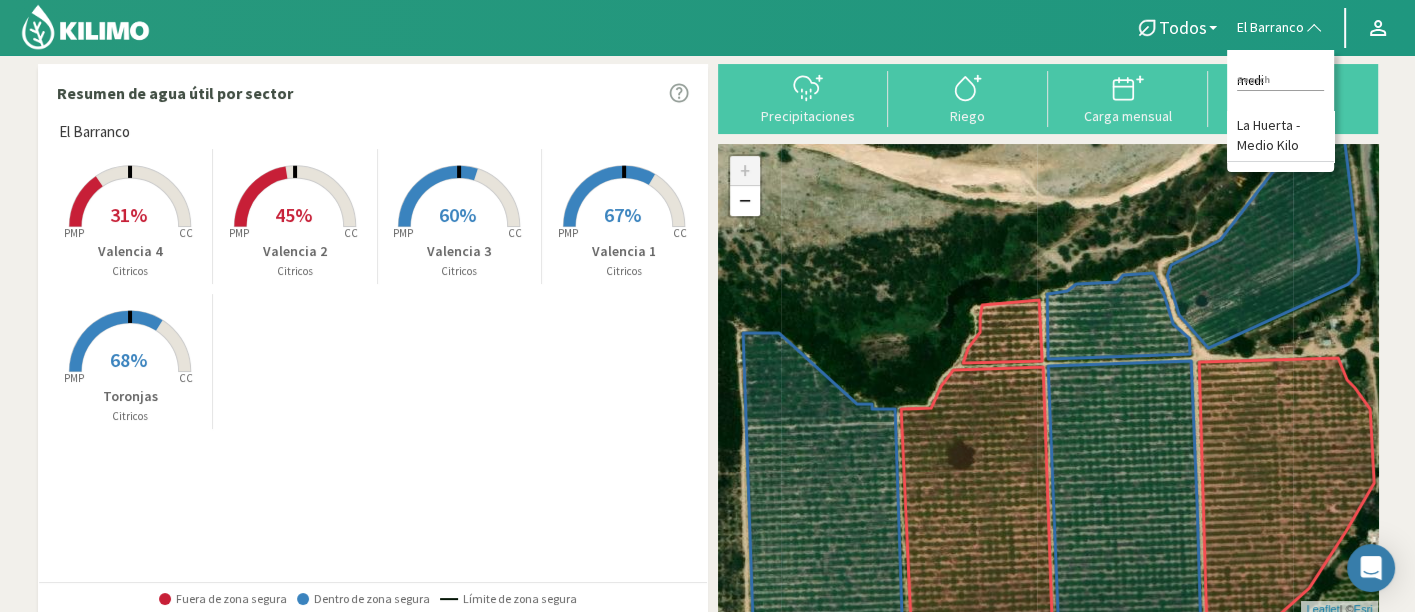 click on "La Huerta - Medio Kilo" 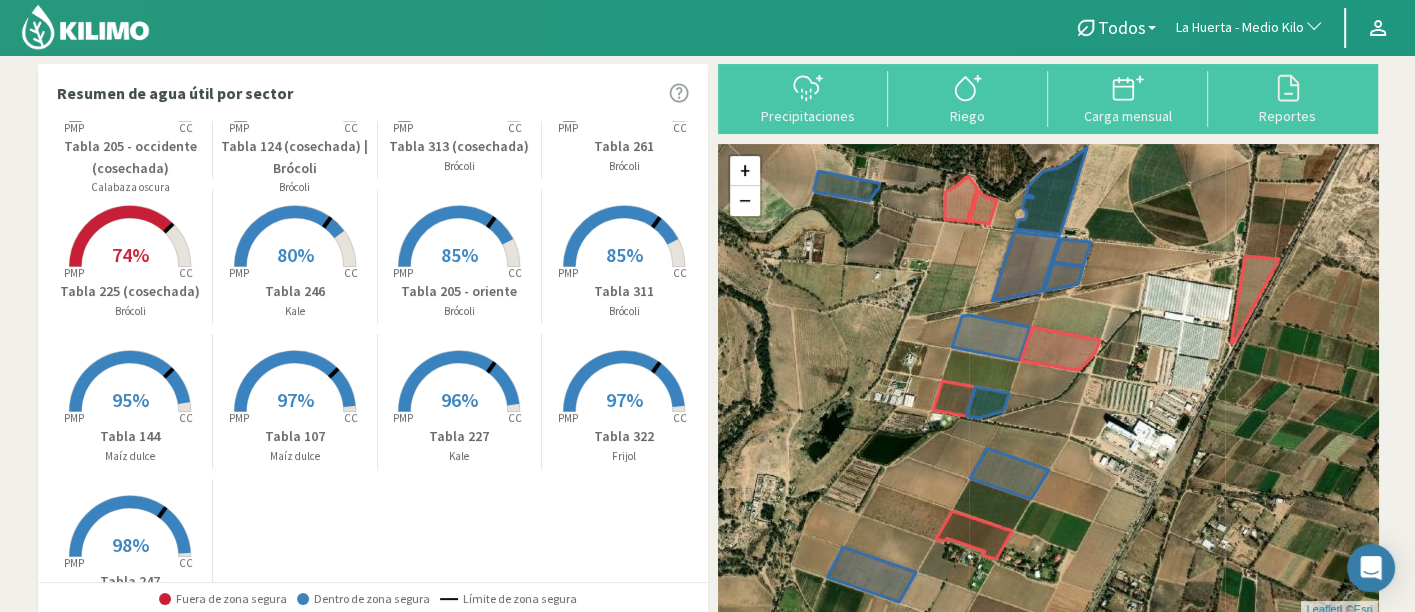 scroll, scrollTop: 111, scrollLeft: 0, axis: vertical 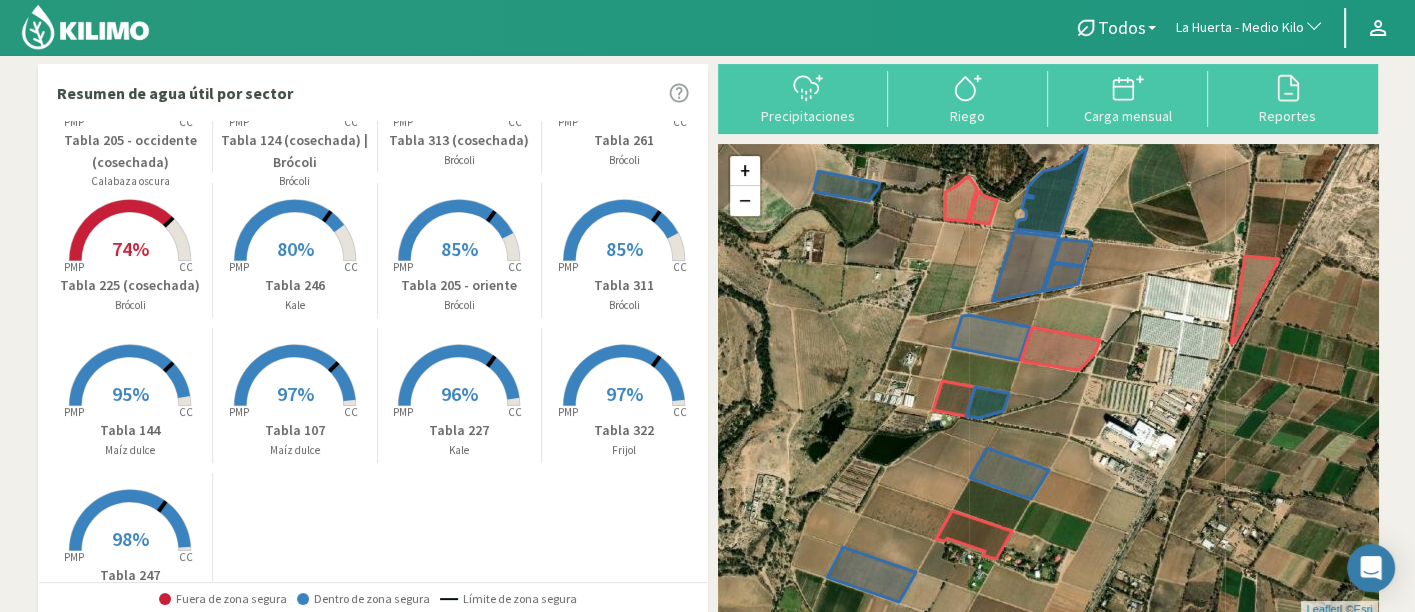 click on "La Huerta - Medio Kilo" 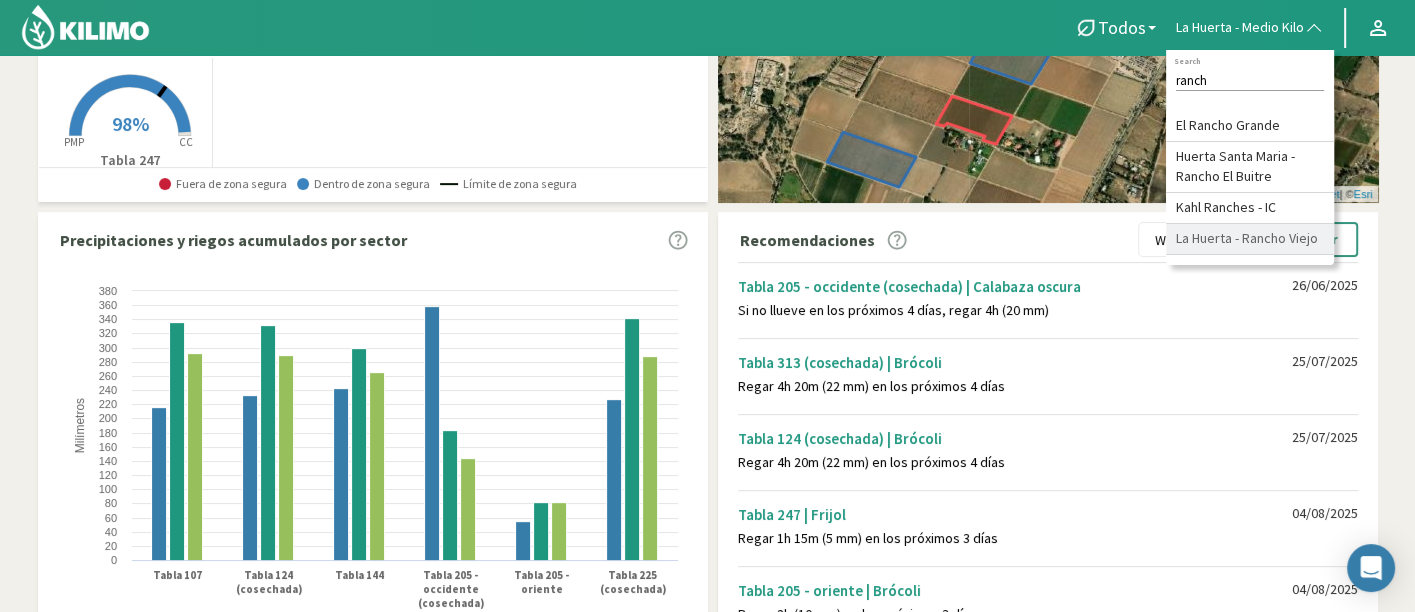 scroll, scrollTop: 444, scrollLeft: 0, axis: vertical 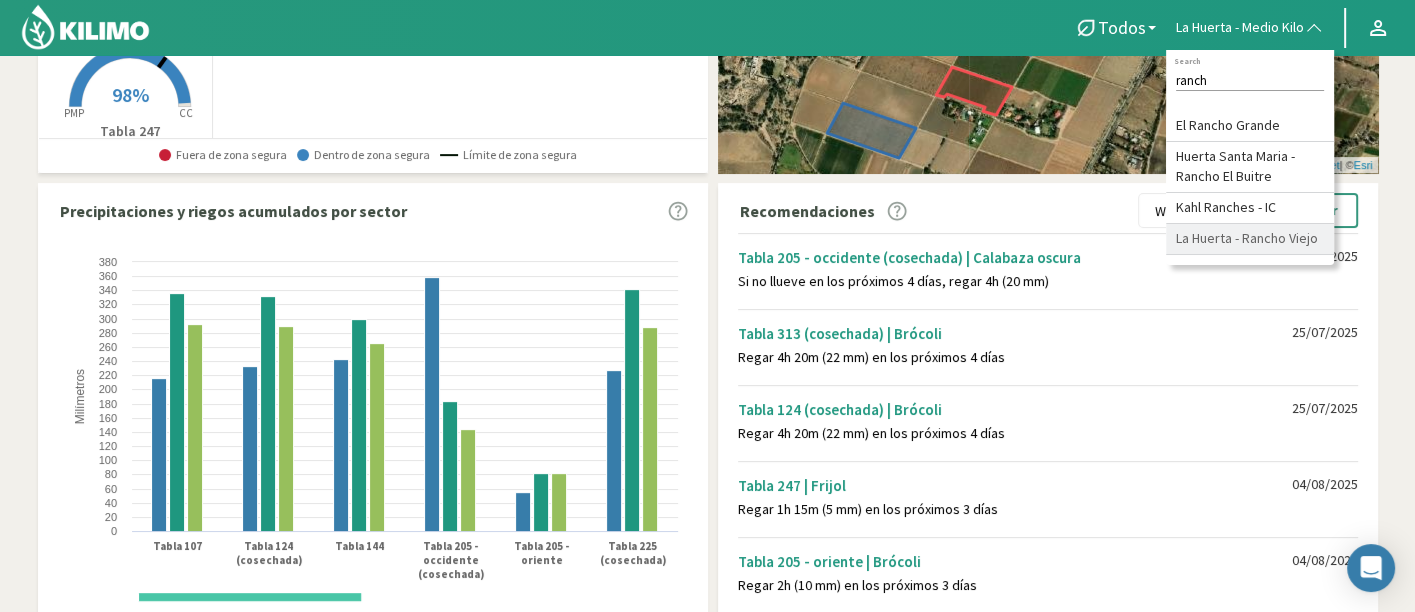 type on "ranch" 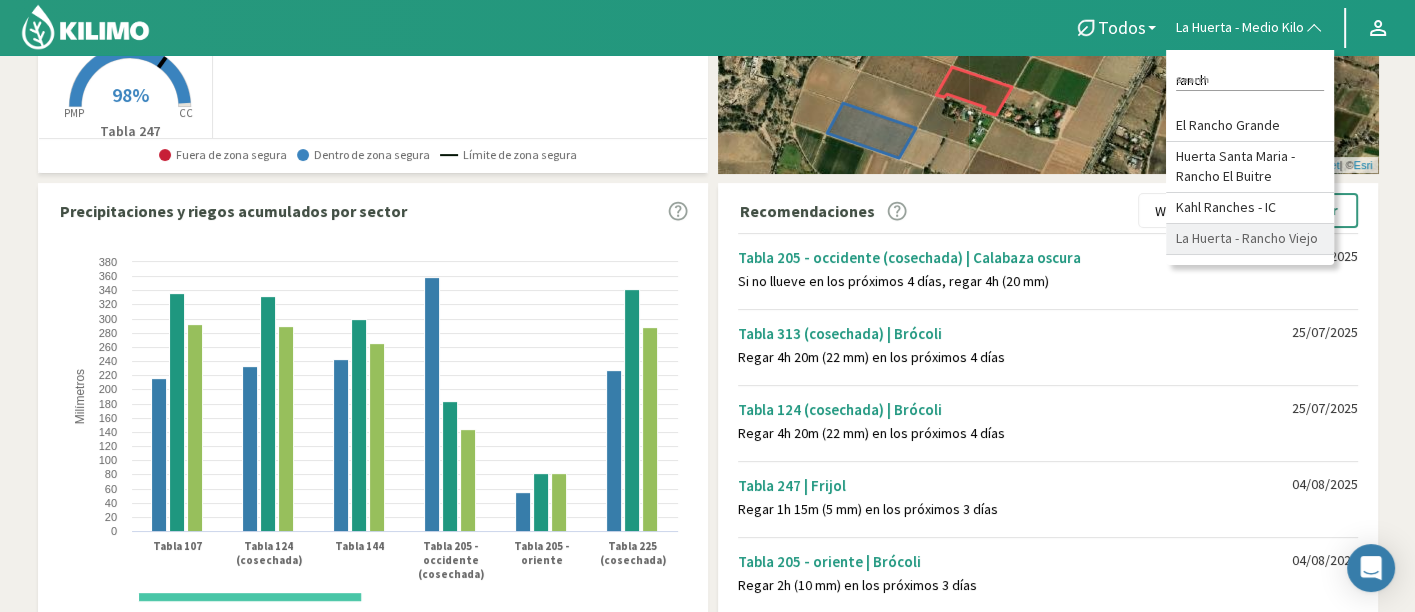 click on "La Huerta - Rancho Viejo" 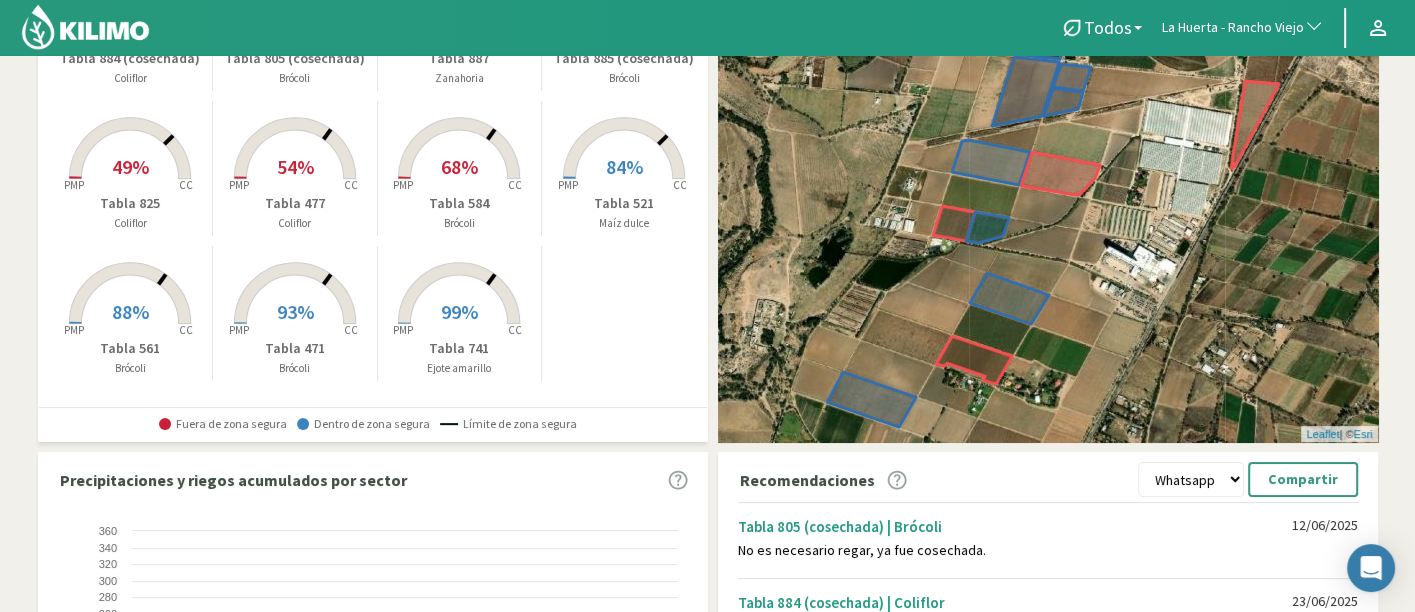 scroll, scrollTop: 0, scrollLeft: 0, axis: both 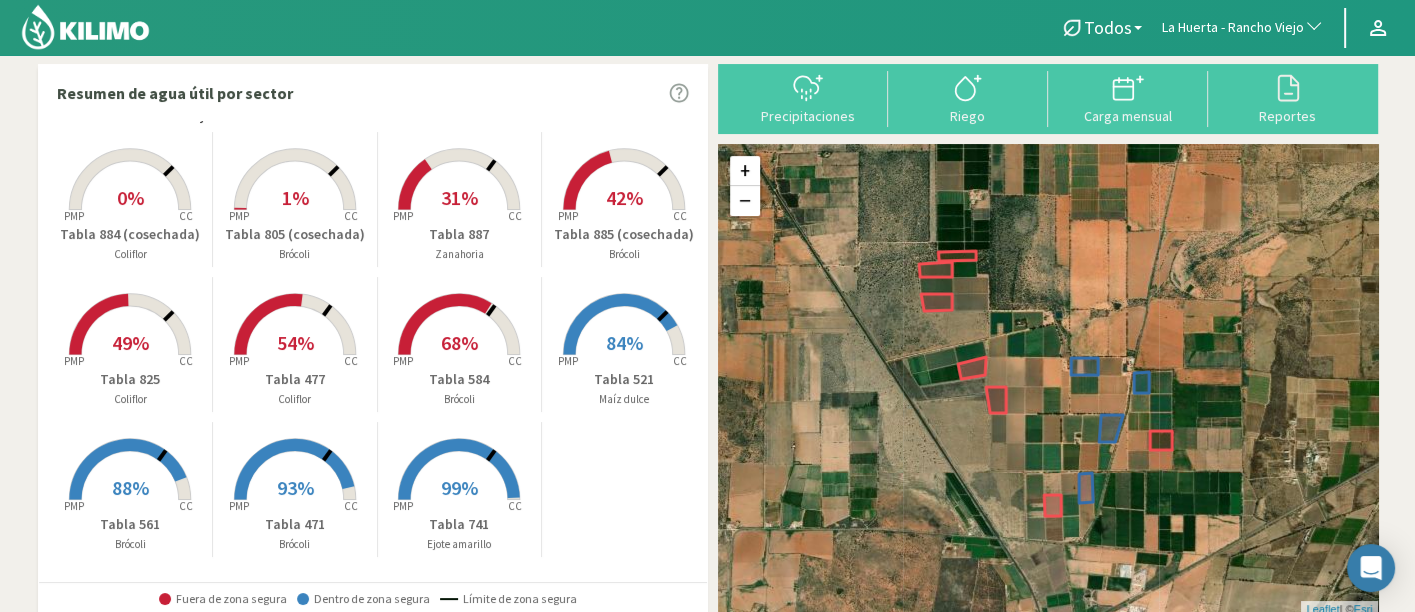 click on "Tabla 741" 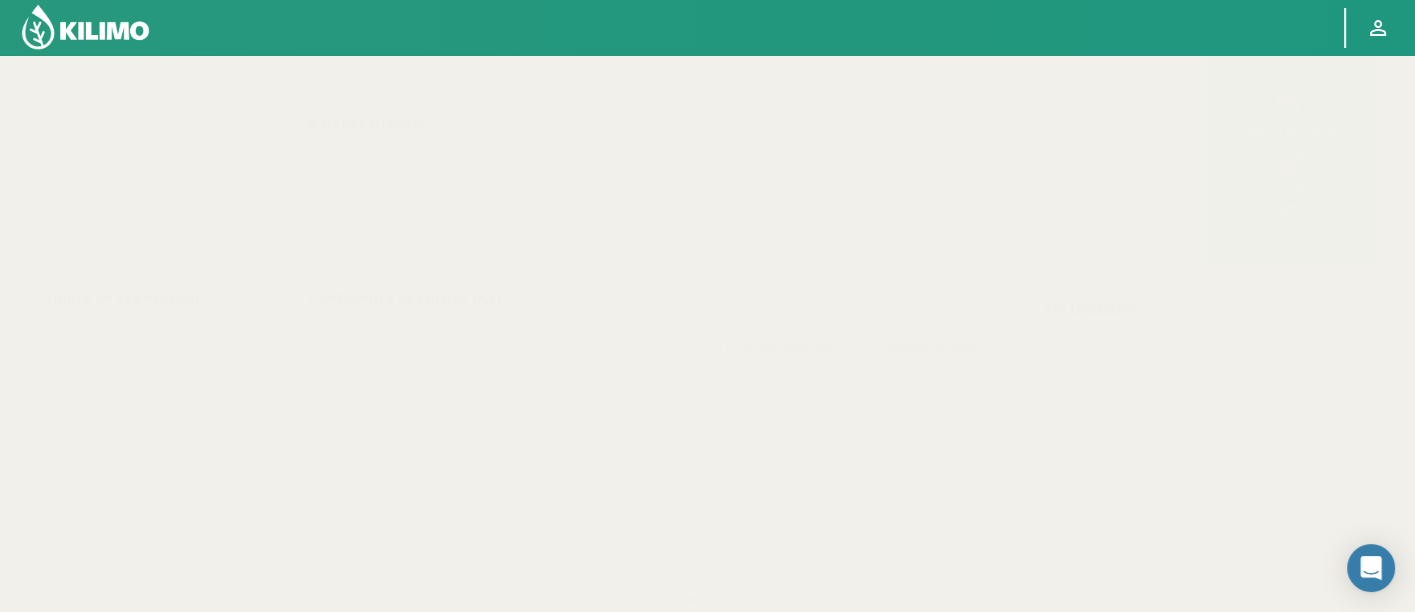scroll, scrollTop: 0, scrollLeft: 0, axis: both 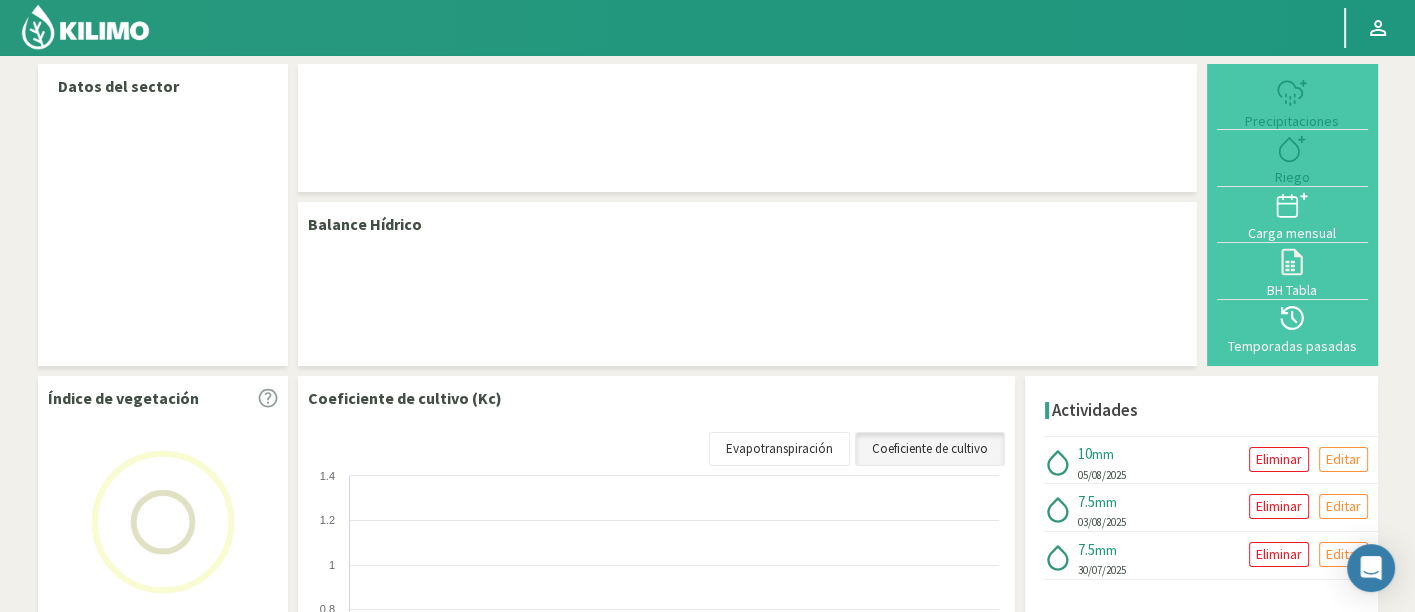 select on "159: Object" 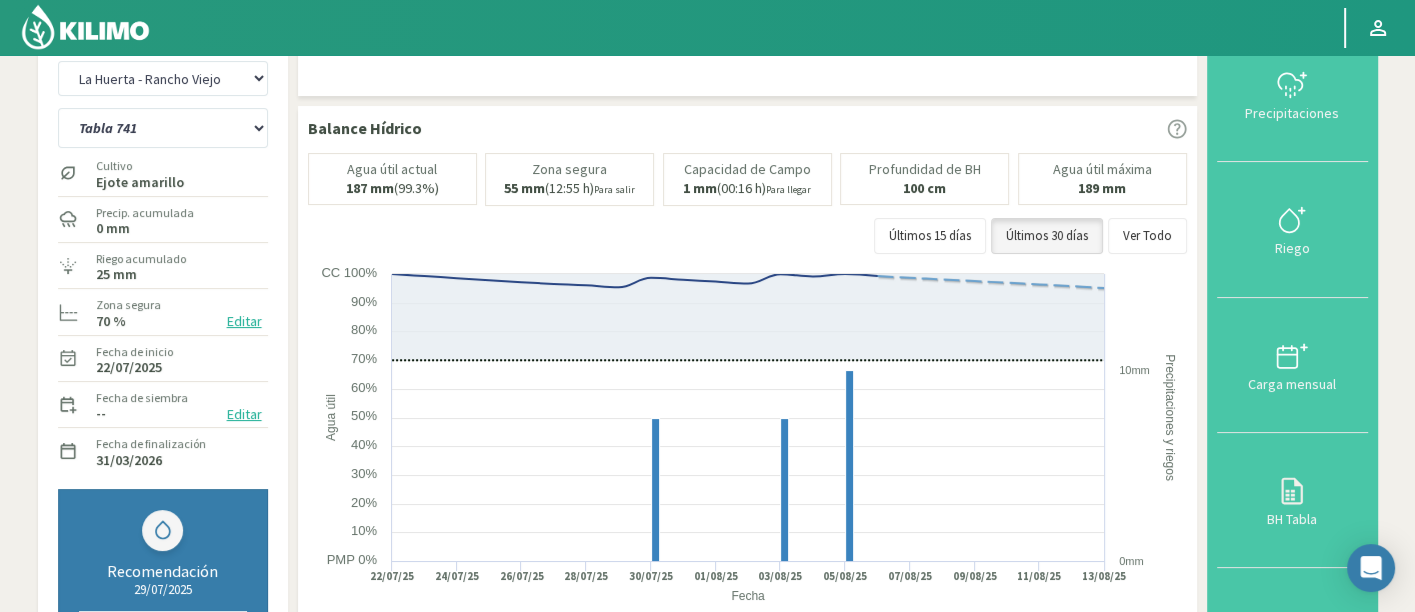 scroll, scrollTop: 0, scrollLeft: 0, axis: both 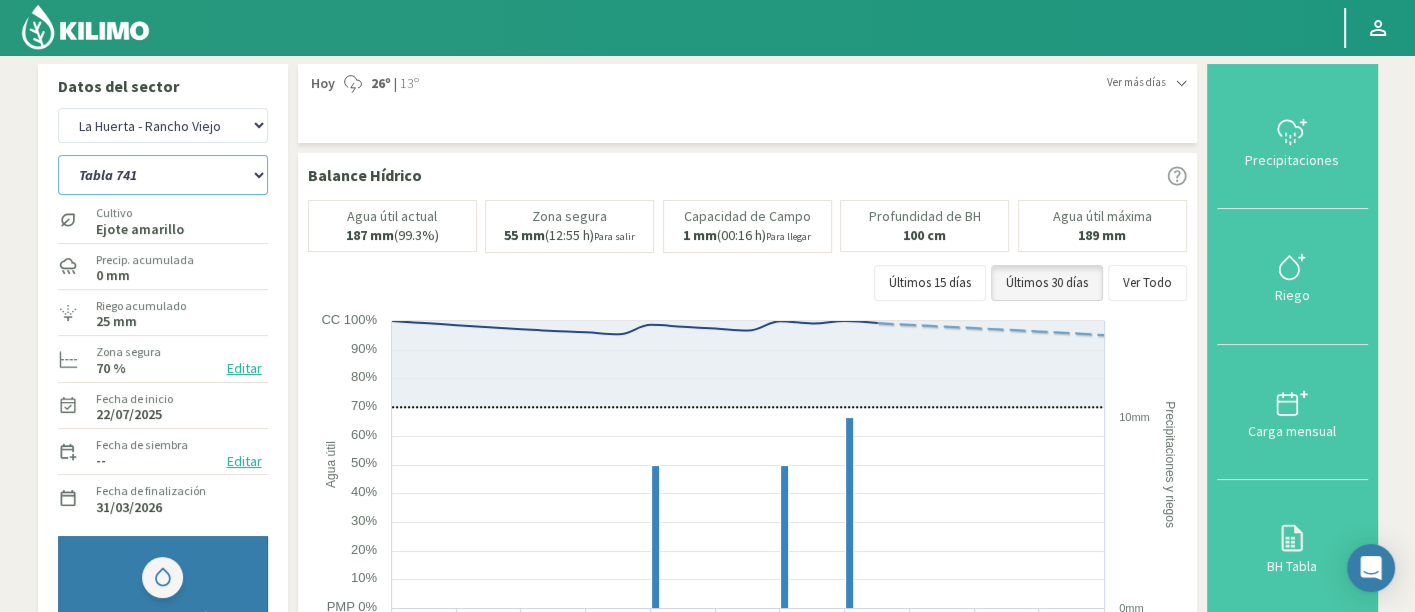 click on "Tabla 471   Tabla 477   Tabla 521   Tabla 561   Tabla 584   Tabla 741   Tabla 805 (cosechada)   Tabla 825   Tabla 884 (cosechada)   Tabla 885 (cosechada)   Tabla 887" 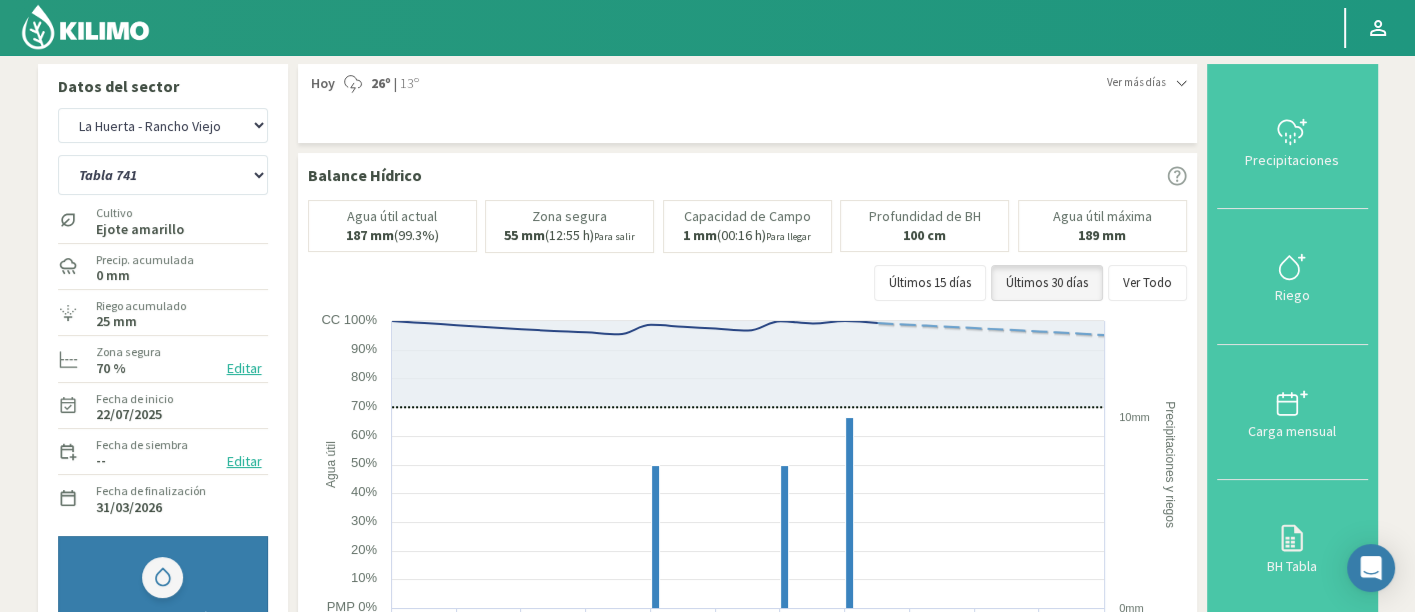 click on "Tabla 471   Tabla 477   Tabla 521   Tabla 561   Tabla 584   Tabla 741   Tabla 805 (cosechada)   Tabla 825   Tabla 884 (cosechada)   Tabla 885 (cosechada)   Tabla 887" 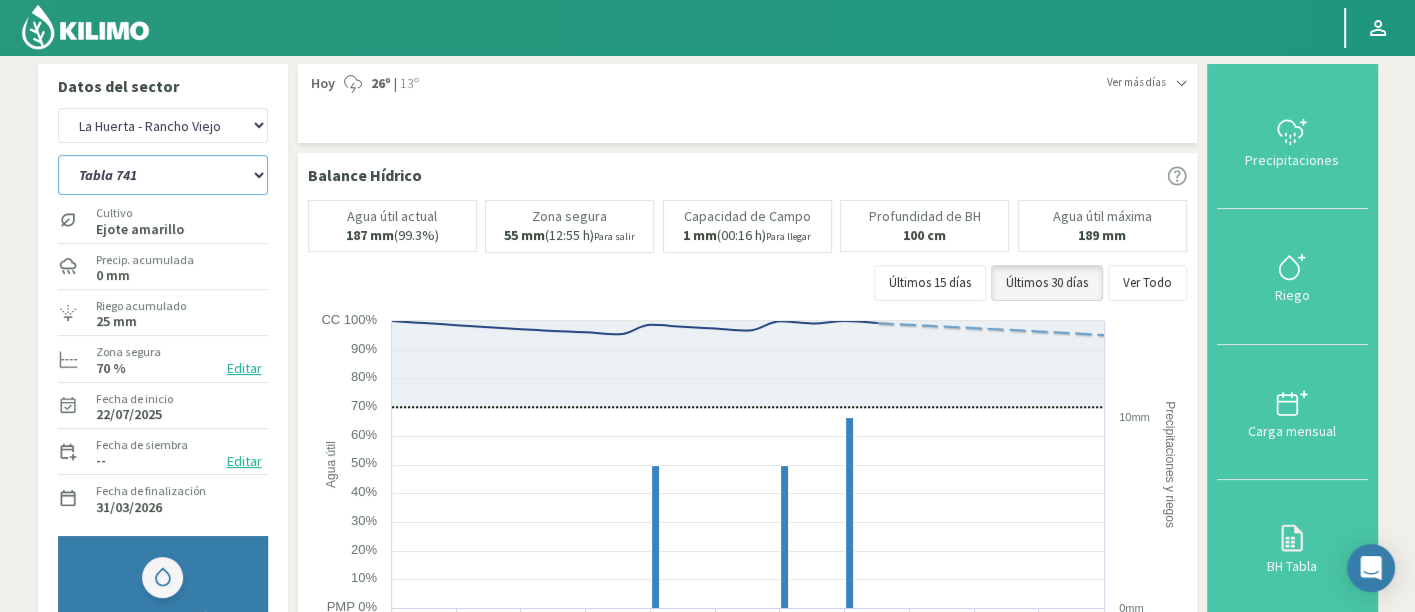 click on "Tabla 471   Tabla 477   Tabla 521   Tabla 561   Tabla 584   Tabla 741   Tabla 805 (cosechada)   Tabla 825   Tabla 884 (cosechada)   Tabla 885 (cosechada)   Tabla 887" 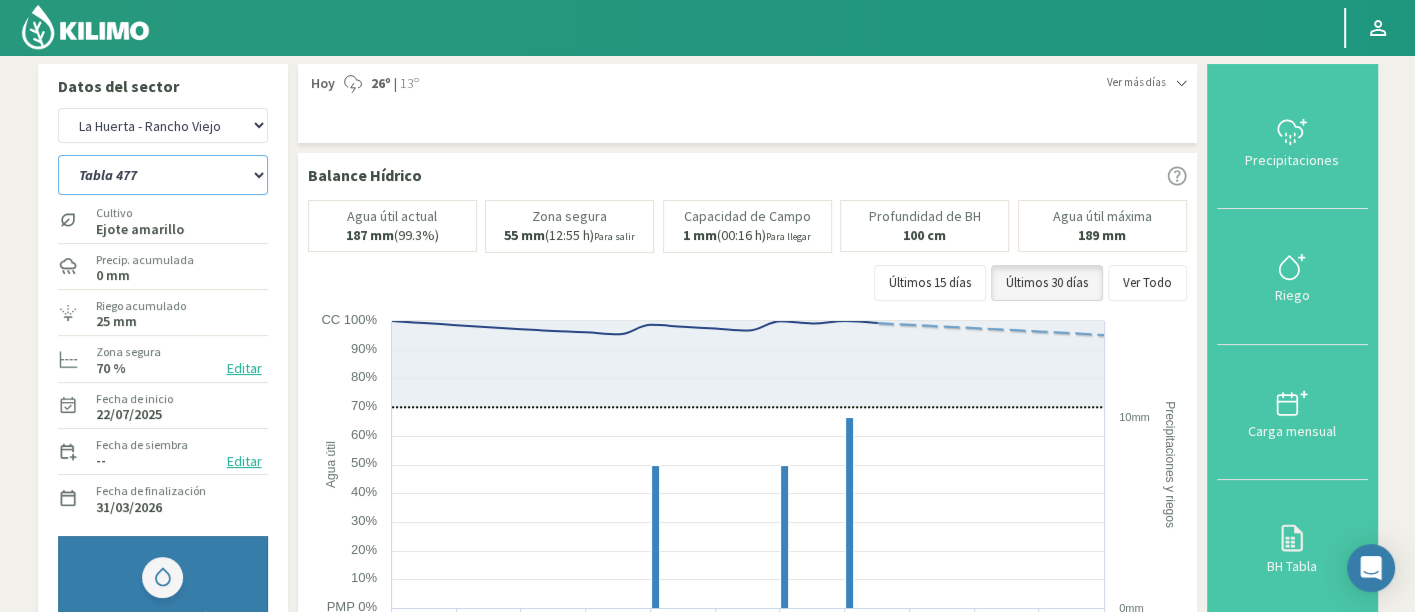 click on "Tabla 471   Tabla 477   Tabla 521   Tabla 561   Tabla 584   Tabla 741   Tabla 805 (cosechada)   Tabla 825   Tabla 884 (cosechada)   Tabla 885 (cosechada)   Tabla 887" 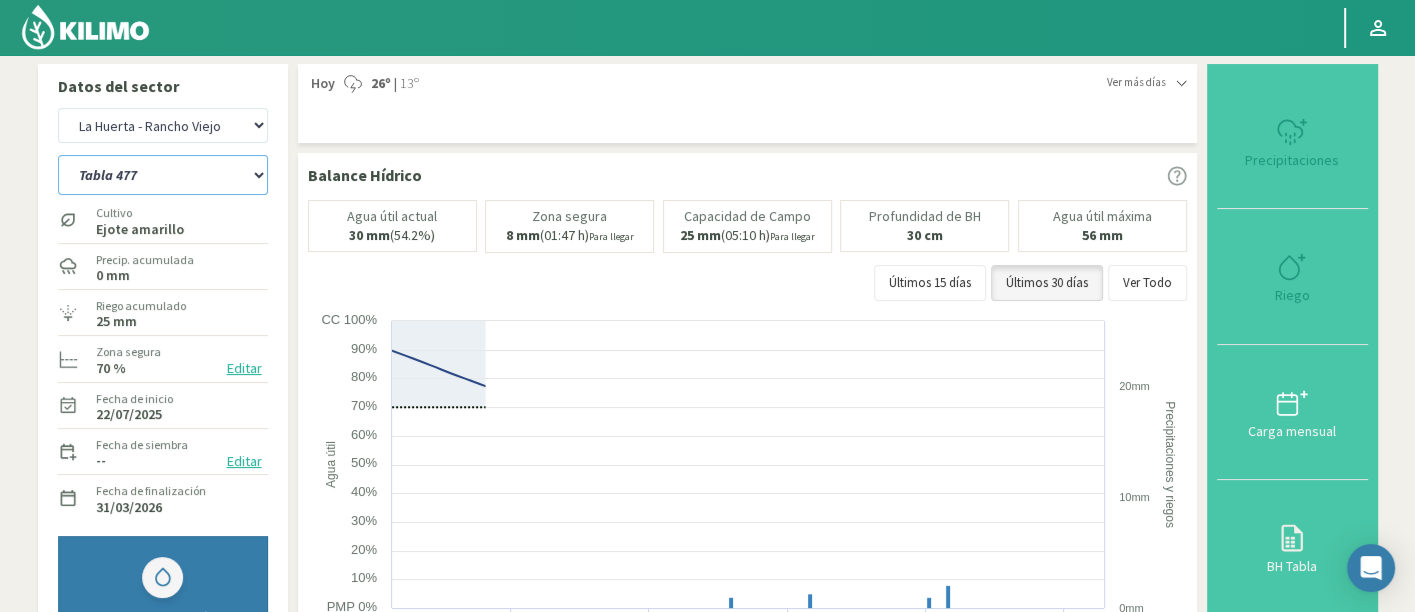 select on "5: Object" 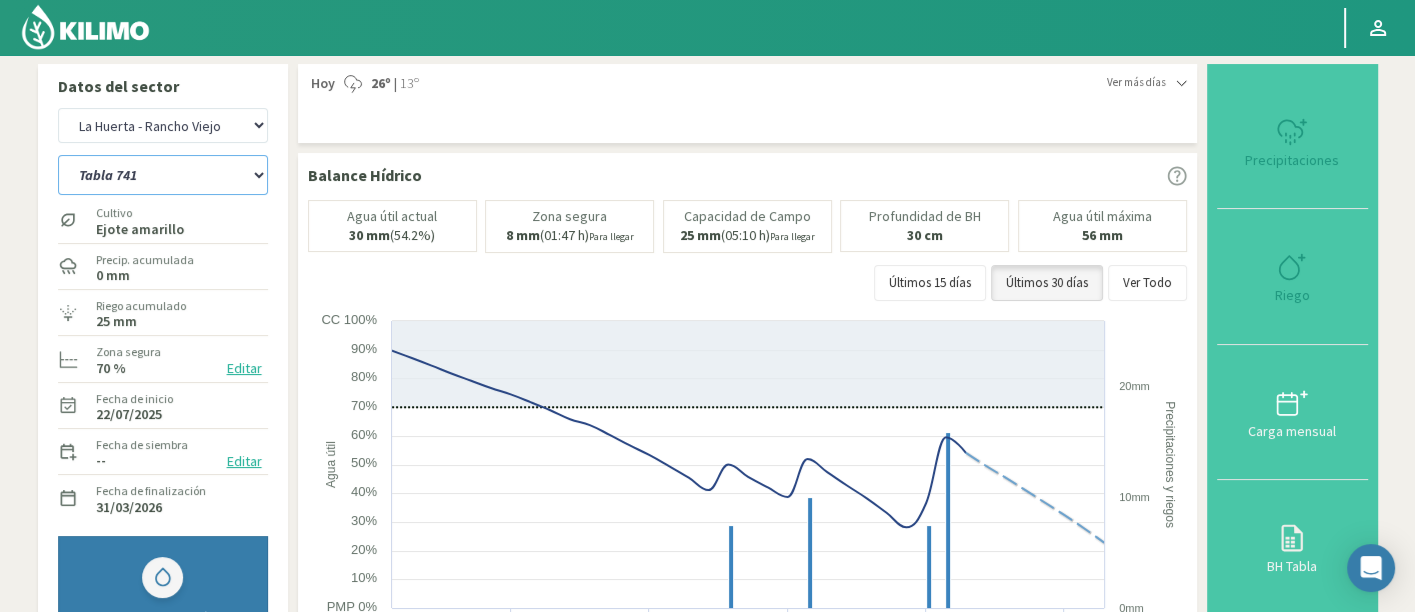 select on "437: Object" 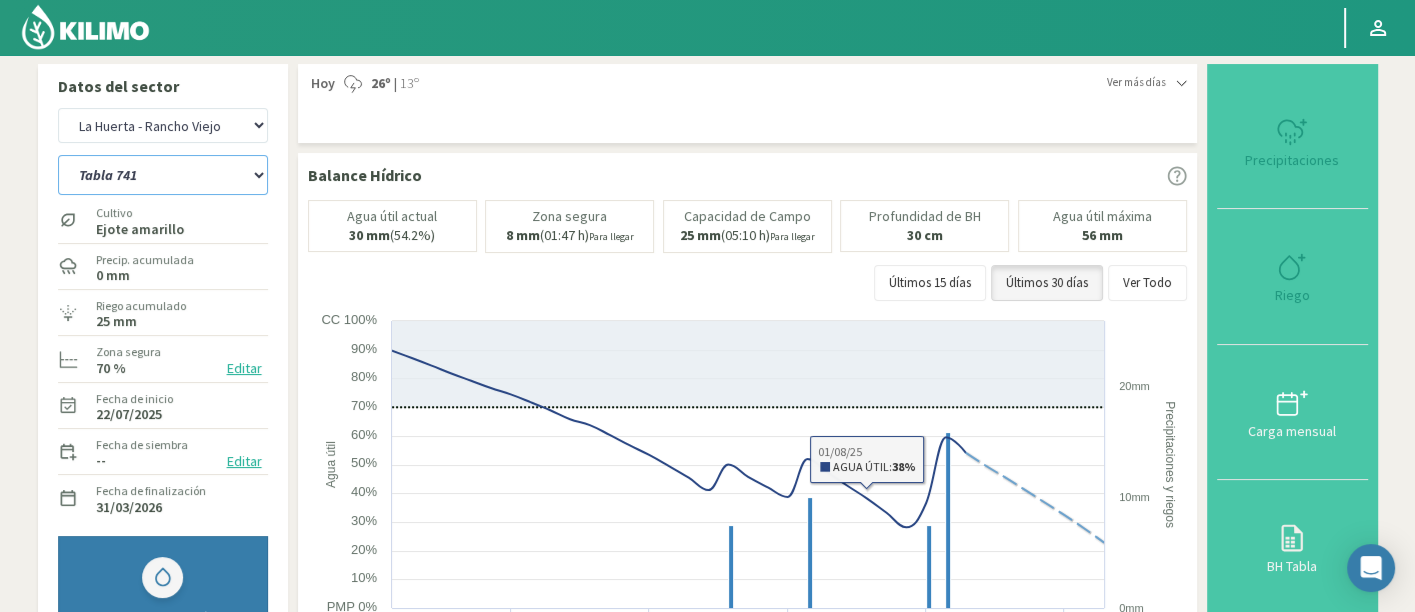 select on "12: Object" 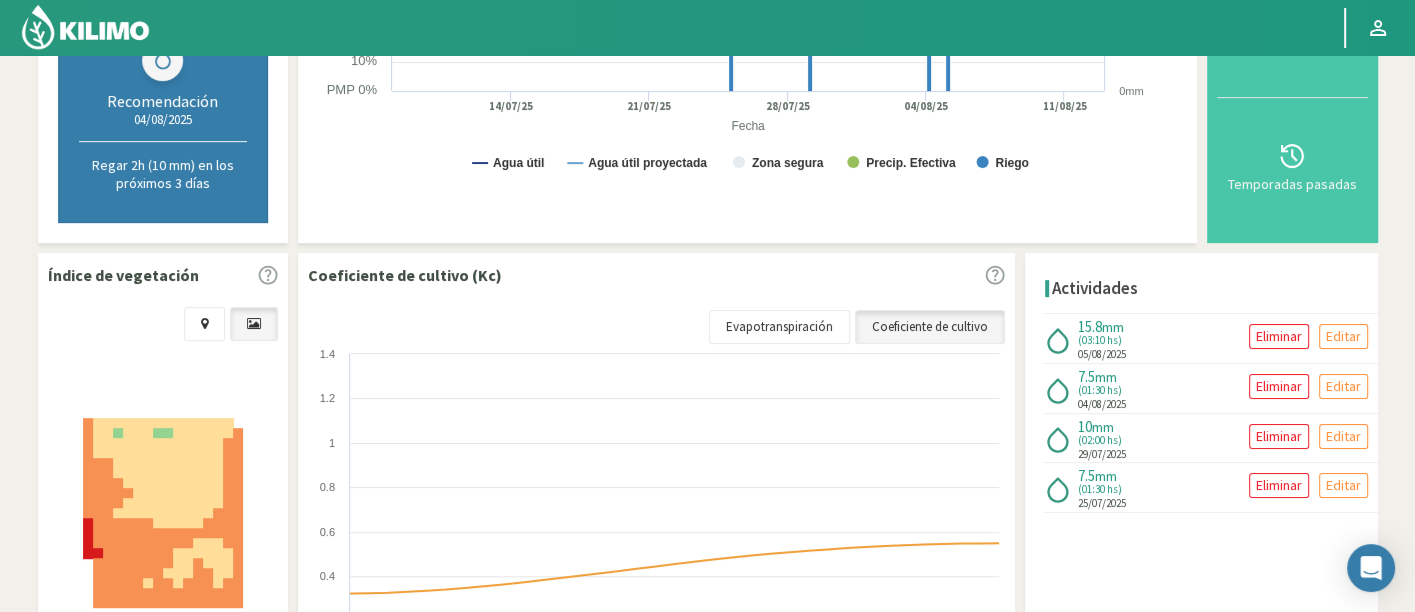 scroll, scrollTop: 513, scrollLeft: 0, axis: vertical 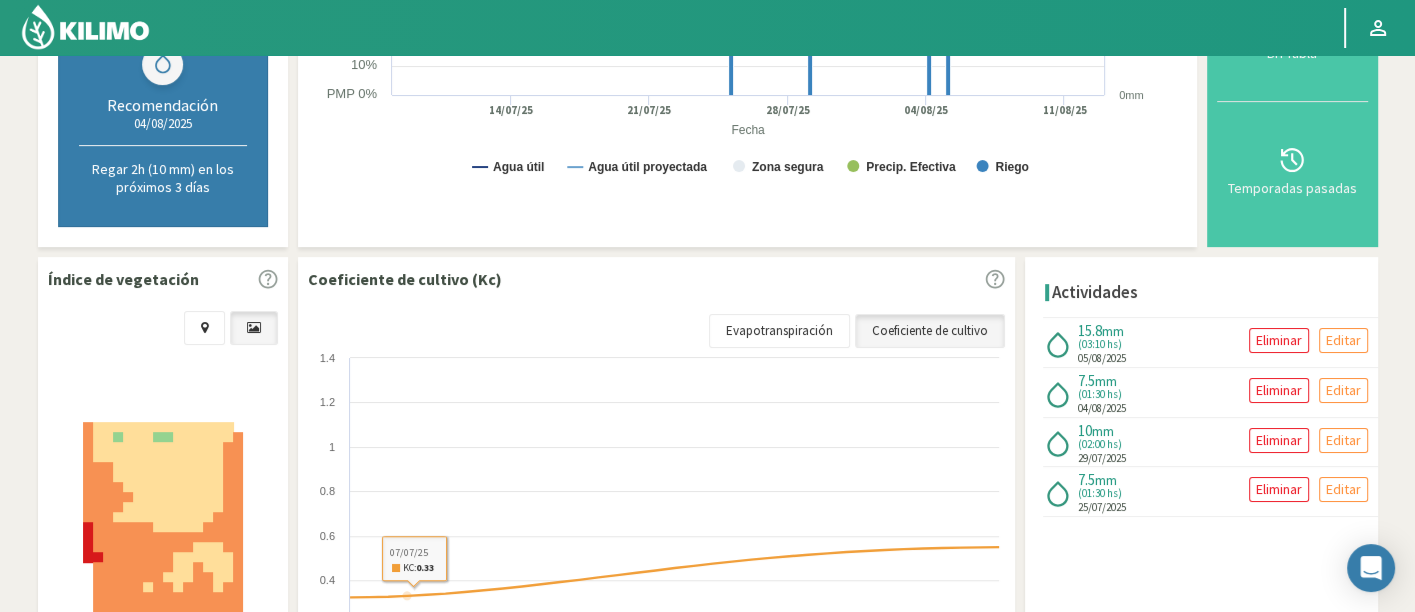 click on "Datos del sector   Agr. Cardonal   Agr. El Carmelo   Agrícola Bakia   Agrícola Bakia - IC   Agrícola Exser - Campo Los Andes   Agricola FM Hermanos   Agrícola La Laguna (Samuel Ovalle) - IC   Agrícola Santa Magdalena (E. Ovalle) - IC   Agr. Las Riendas   Agr. Nieto - Florencia   Agr. Nieto - San Andrés   Agrorreina Parcela 27   Agrorreina Parcela 42   Agrorreina Parcela 44   Agrorreina Parcela 46   Agrorreina Parcela 47   Agrorreina San Ramon   AgroUC - IC   Agr. San José   Agr. Santa Laura - Romanini - Cítricos   Agr. Santa Magdalena   Agr. Sutil   Agr. Sutil - Pirque   Agr. Varagui - Rosario 2   Agr. Viconto Campo Viluco   Ag. Santa Laura -Cas1   Ag. Santa Laura -Cas2   Ag. Santa Laura -Cas3   Ag. Santa Laura - Santa Teresa   Agua del Valle - San Gregorio   Agua del Valle - San Lorenzo   Agua del Valle - Santa Emilia   Albigasta - 1m   Albigasta - 2m   Alpamanta   Bidarte   Bidarte   Bidarte   Campo Cassineri   Campo del Puesto - 1m   Campo del Puesto - 2m   Campo Flor   Campo Quinta de Maipo" 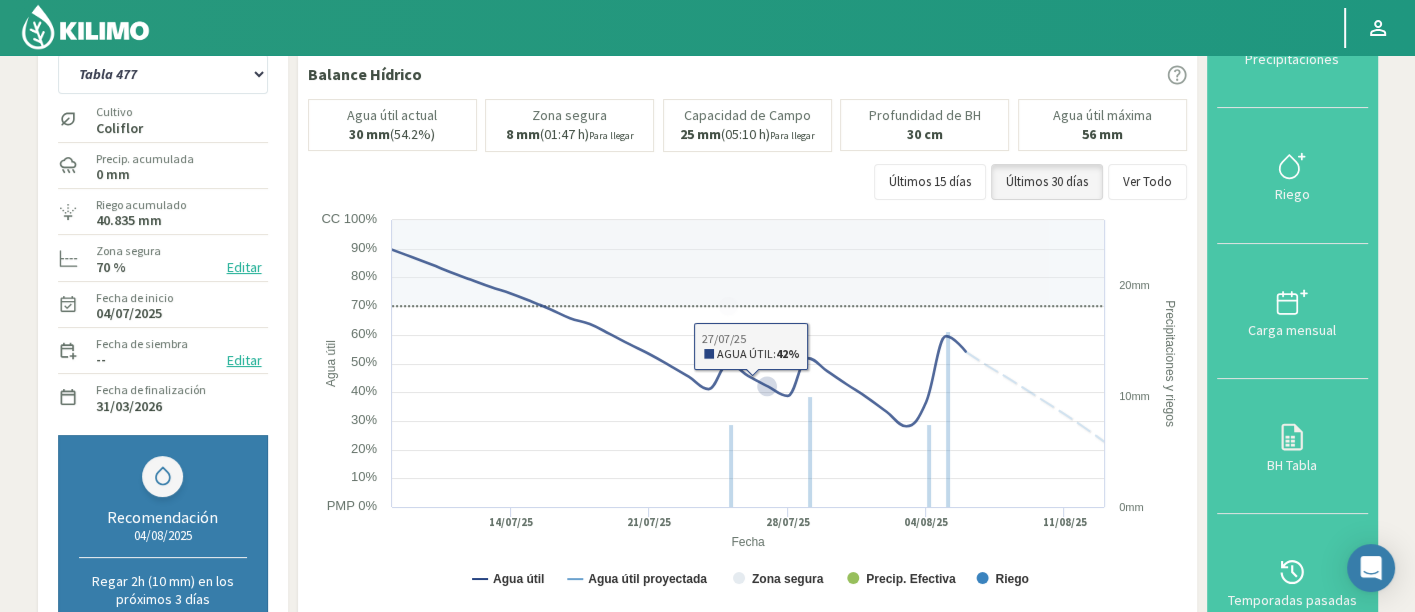scroll, scrollTop: 111, scrollLeft: 0, axis: vertical 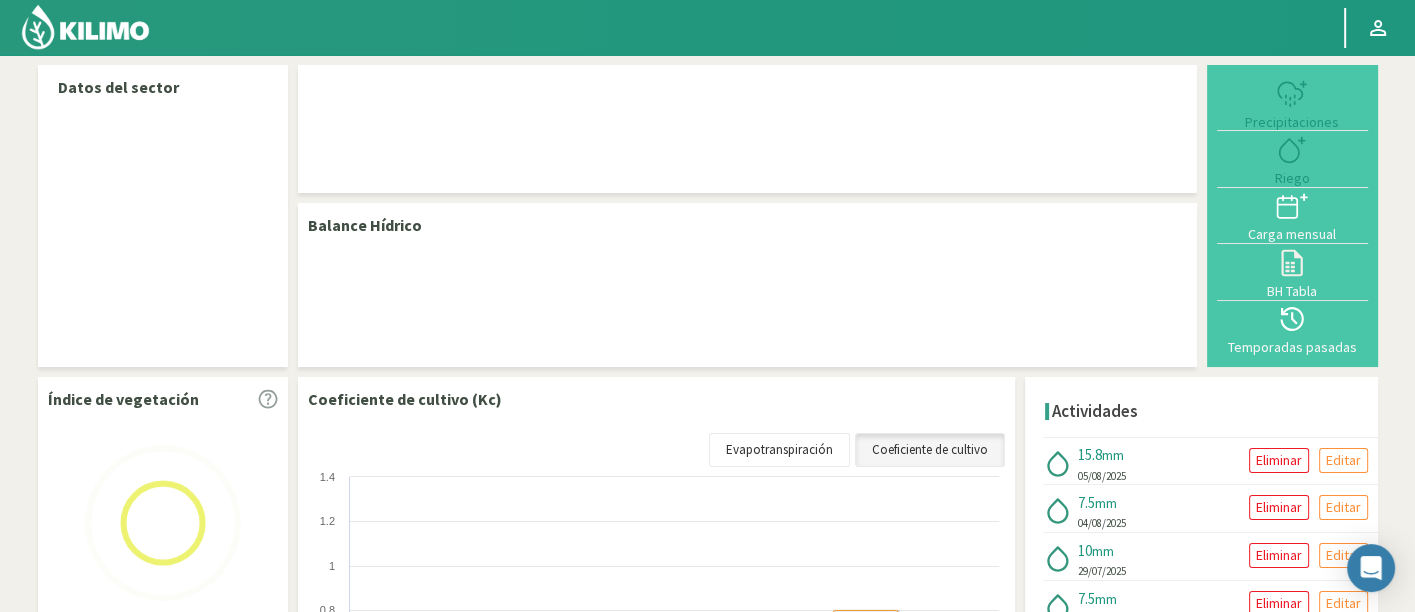 select on "159: Object" 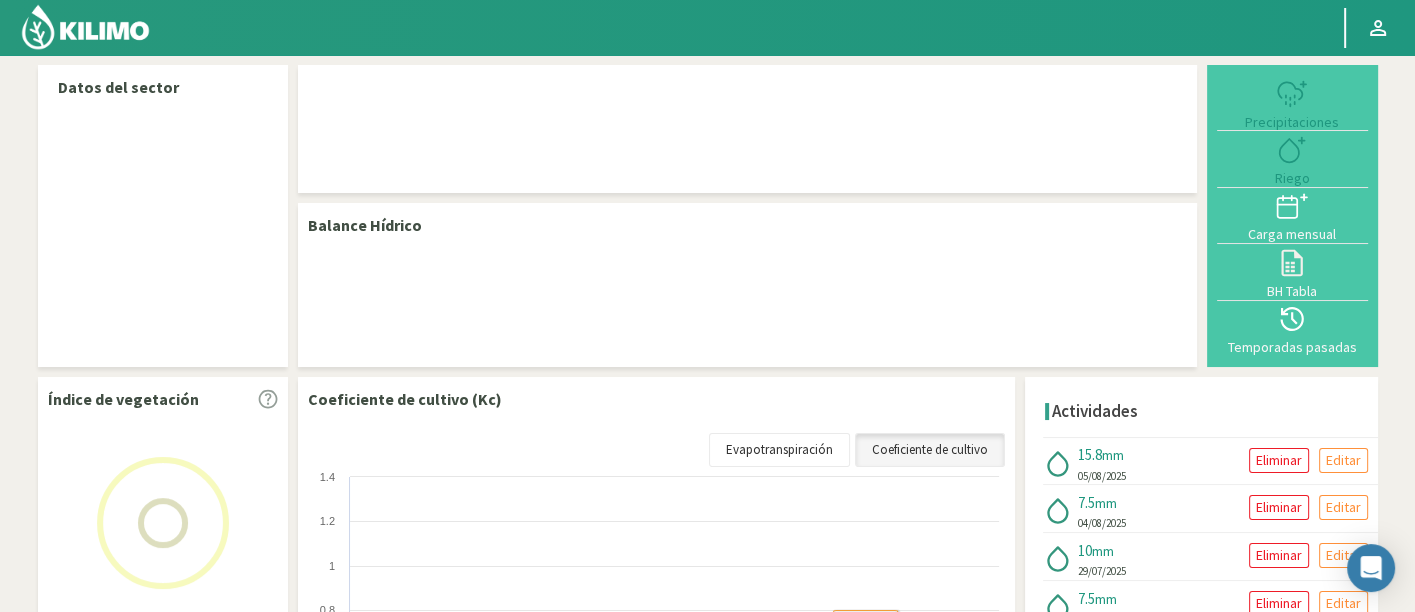 select on "1: Object" 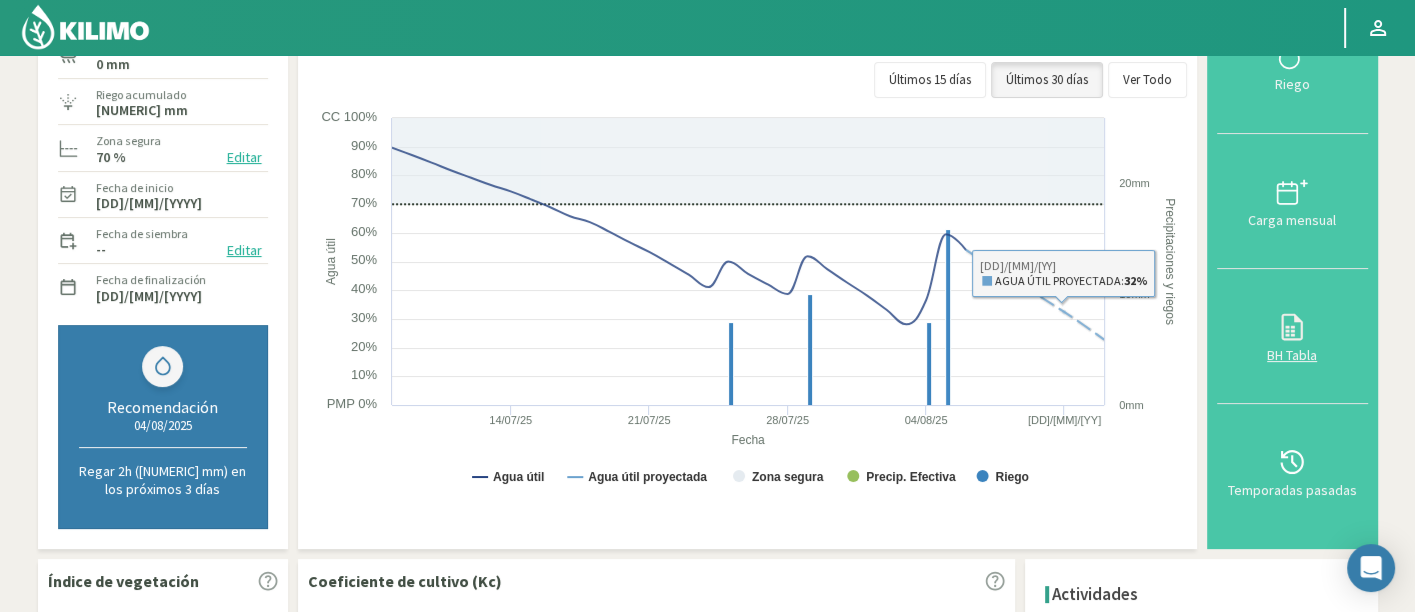 scroll, scrollTop: 222, scrollLeft: 0, axis: vertical 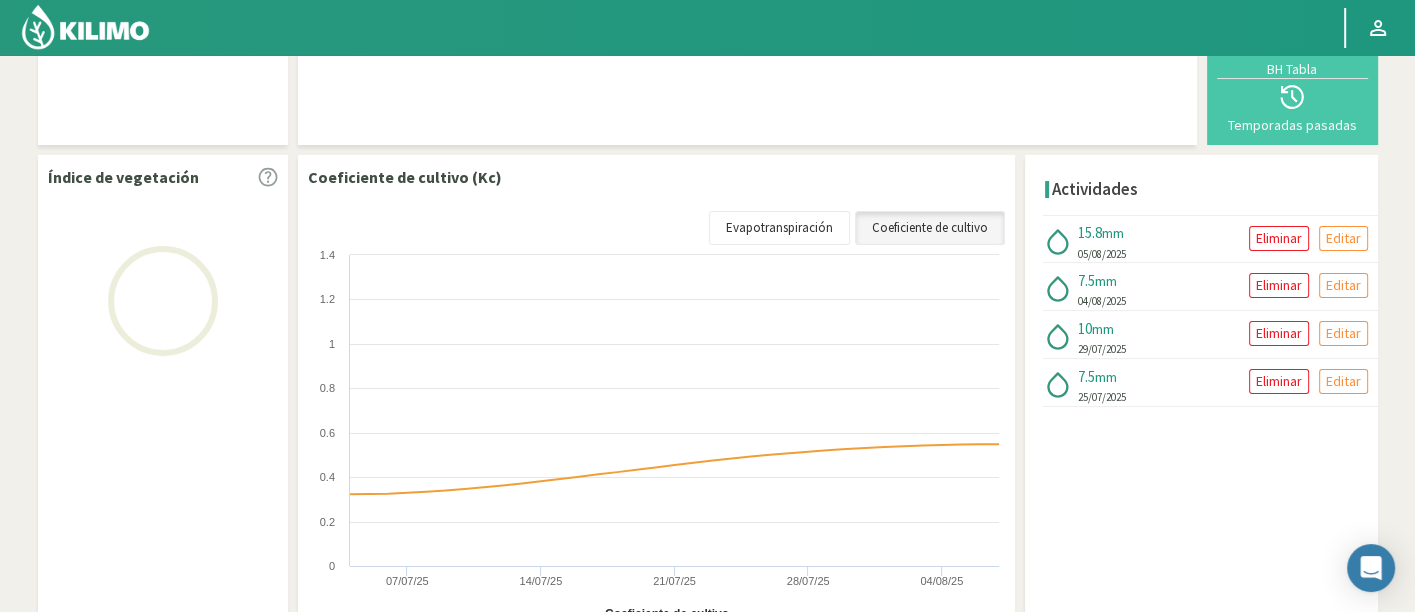 select on "159: Object" 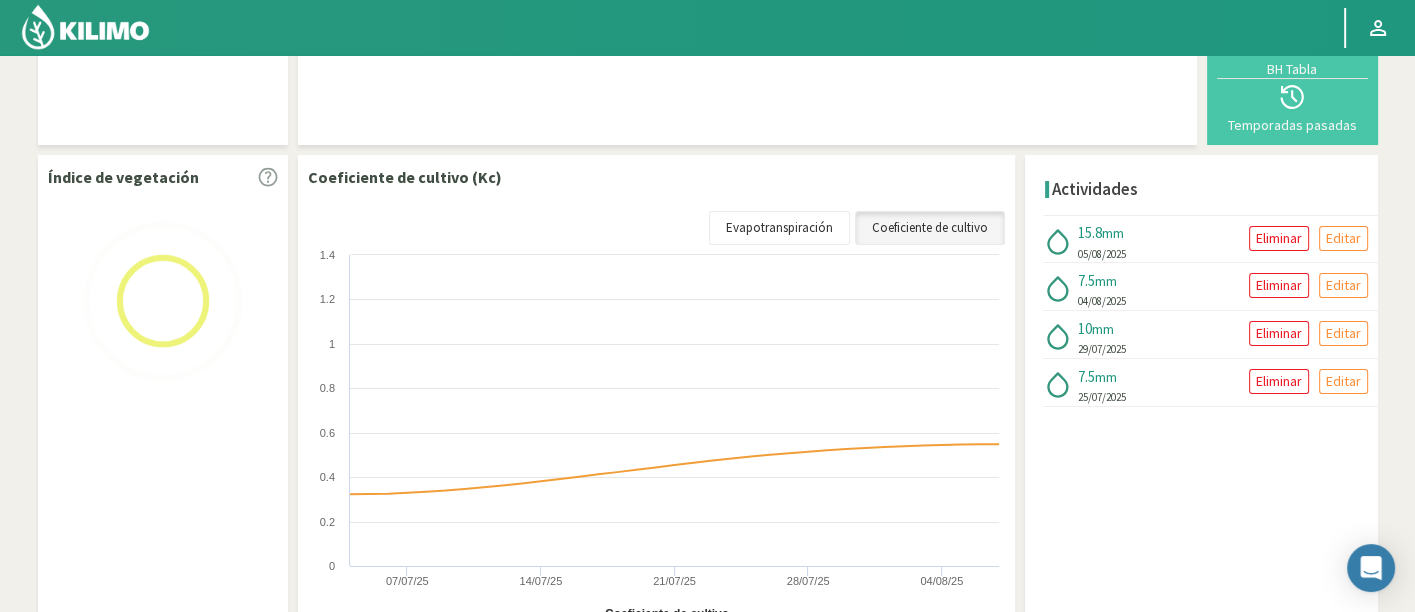 select on "1: Object" 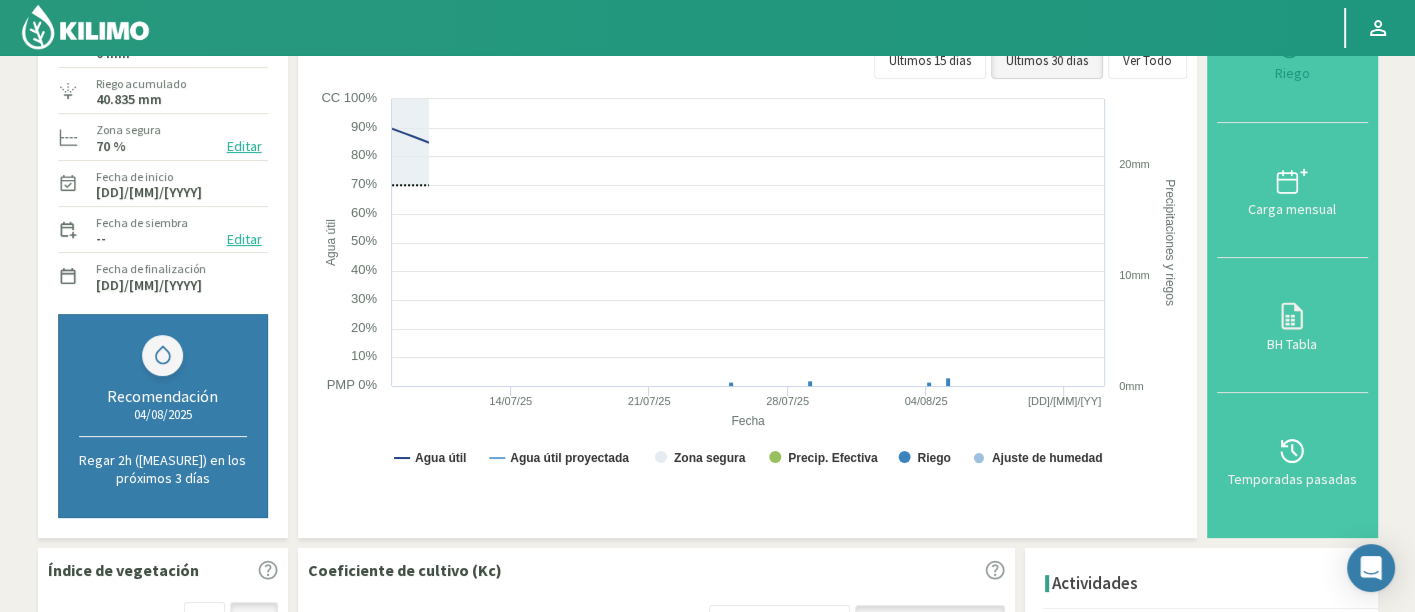 scroll, scrollTop: 221, scrollLeft: 0, axis: vertical 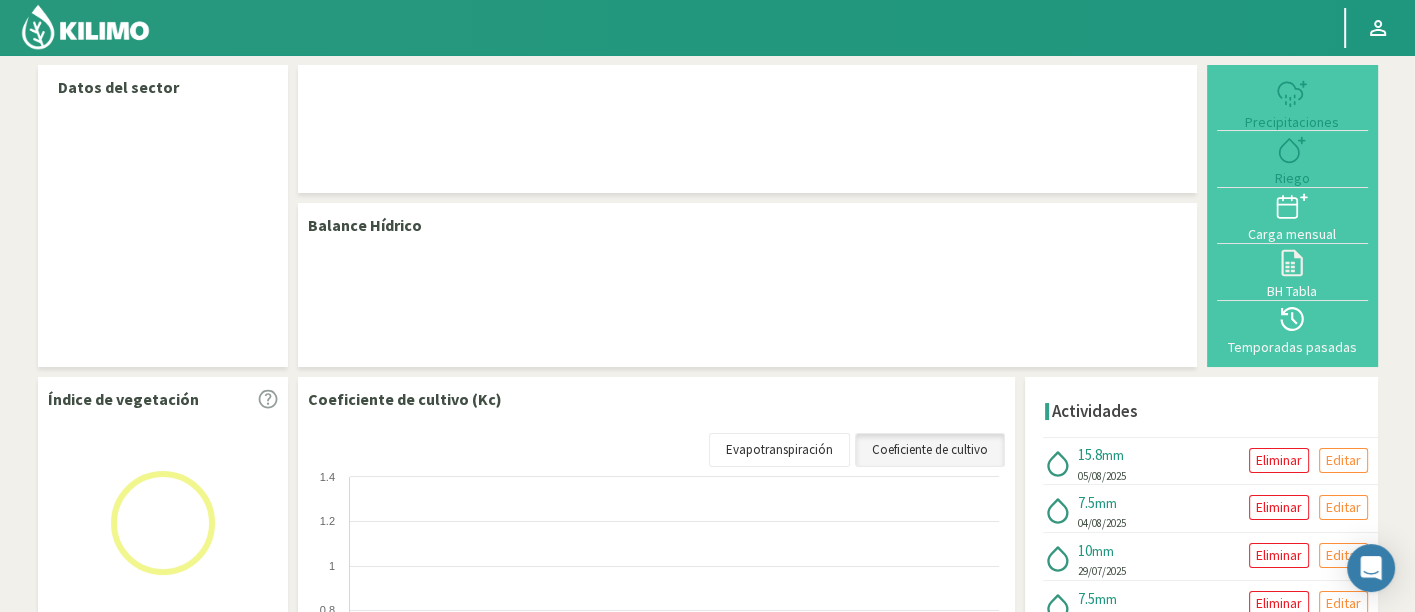 select on "159: Object" 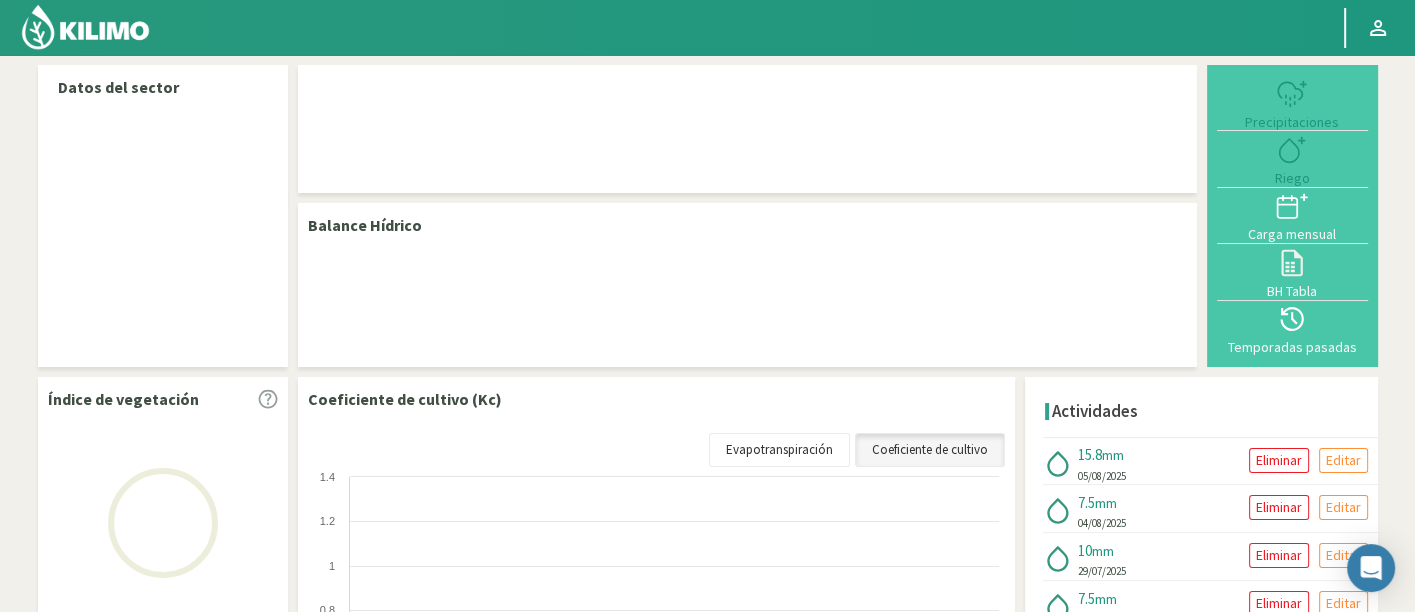 select on "1: Object" 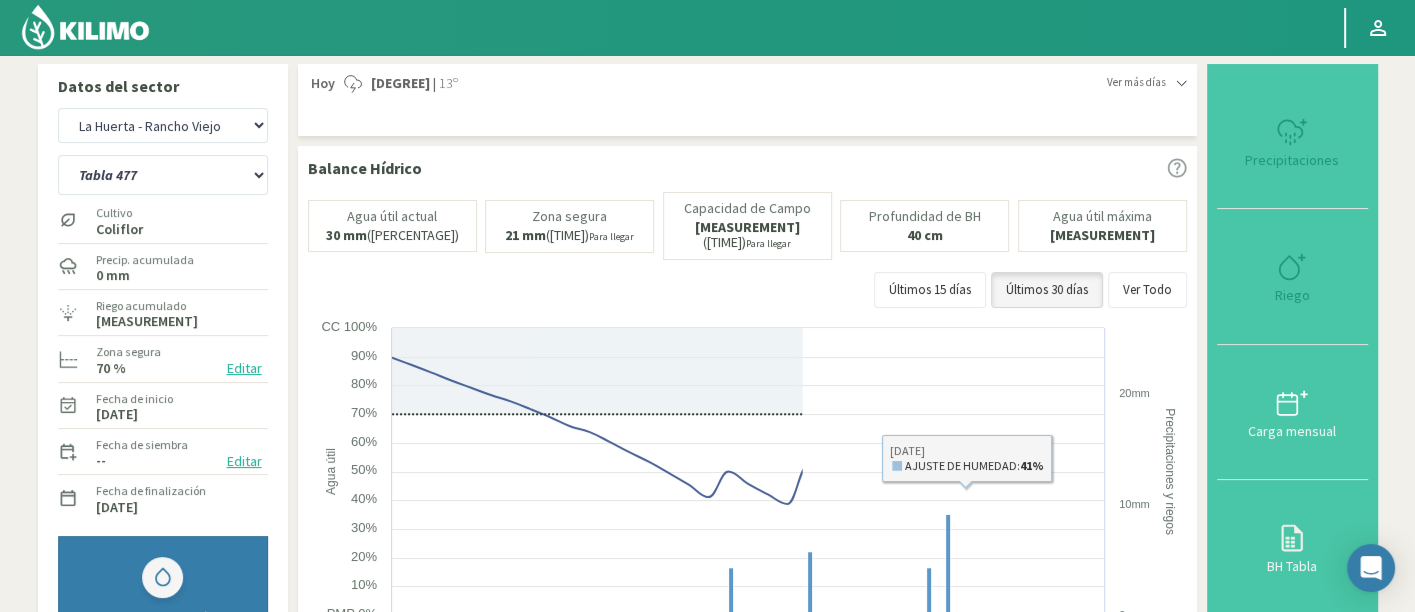 click on "Datos del sector   Agr. Cardonal   Agr. El Carmelo   Agrícola Bakia   Agrícola Bakia - IC   Agrícola Exser - Campo Los Andes   Agricola FM Hermanos   Agrícola La Laguna (Samuel Ovalle) - IC   Agrícola Santa Magdalena (E. Ovalle) - IC   Agr. Las Riendas   Agr. Nieto - Florencia   Agr. Nieto - San Andrés   Agrorreina Parcela 27   Agrorreina Parcela 42   Agrorreina Parcela 44   Agrorreina Parcela 46   Agrorreina Parcela 47   Agrorreina San Ramon   AgroUC - IC   Agr. San José   Agr. Santa Laura - Romanini - Cítricos   Agr. Santa Magdalena   Agr. Sutil   Agr. Sutil - Pirque   Agr. Varagui - Rosario 2   Agr. Viconto Campo Viluco   Ag. Santa Laura -Cas1   Ag. Santa Laura -Cas2   Ag. Santa Laura -Cas3   Ag. Santa Laura - Santa Teresa   Agua del Valle - San Gregorio   Agua del Valle - San Lorenzo   Agua del Valle - Santa Emilia   Albigasta - 1m   Albigasta - 2m   Alpamanta   Bidarte   Bidarte   Bidarte   Campo Cassineri   Campo del Puesto - 1m   Campo del Puesto - 2m   Campo Flor   Campo Quinta de Maipo" 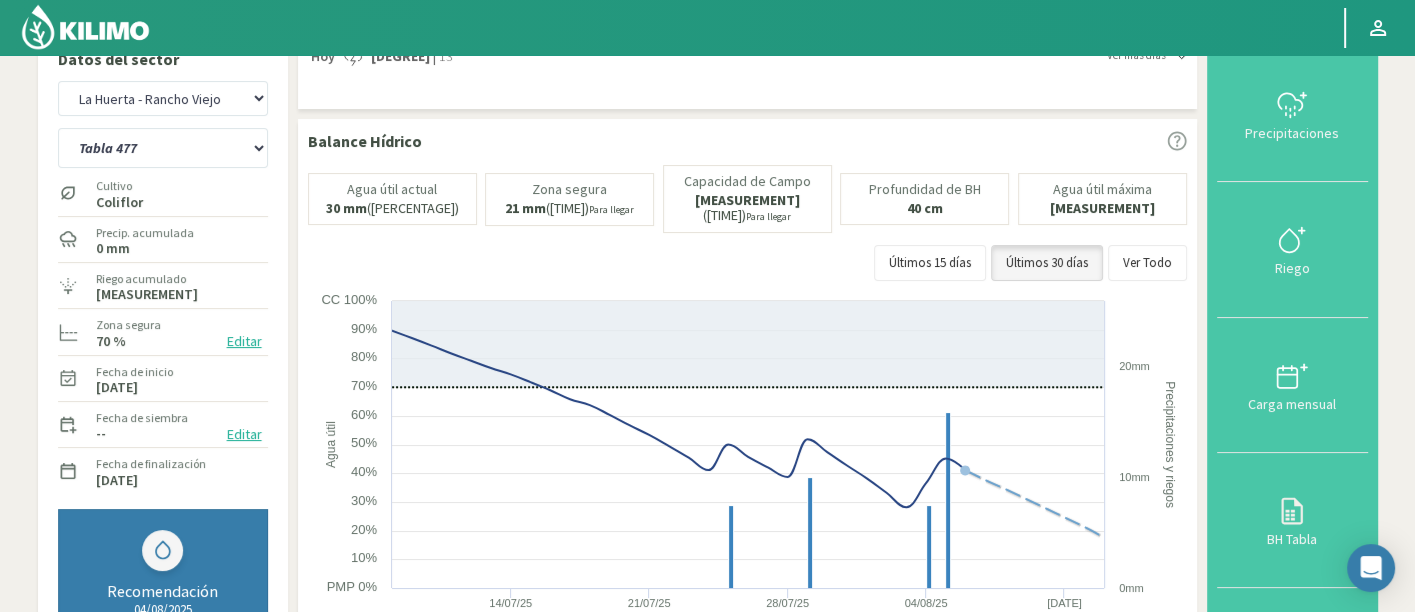 scroll, scrollTop: 0, scrollLeft: 0, axis: both 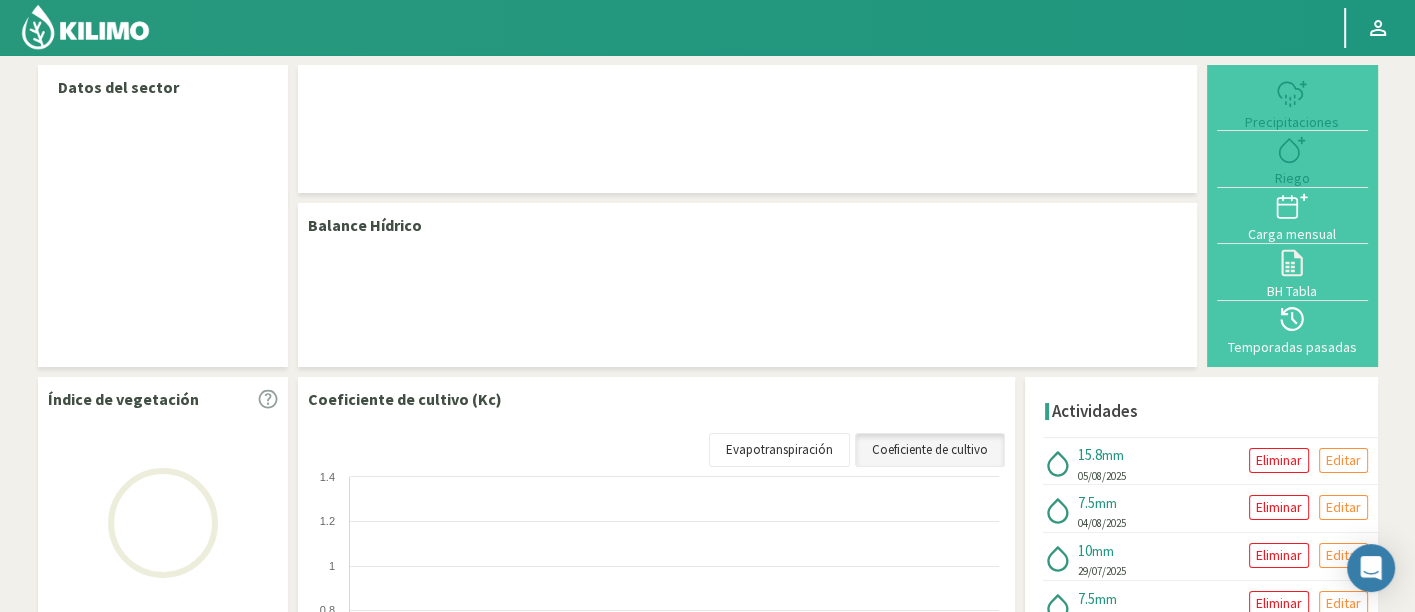 select on "159: Object" 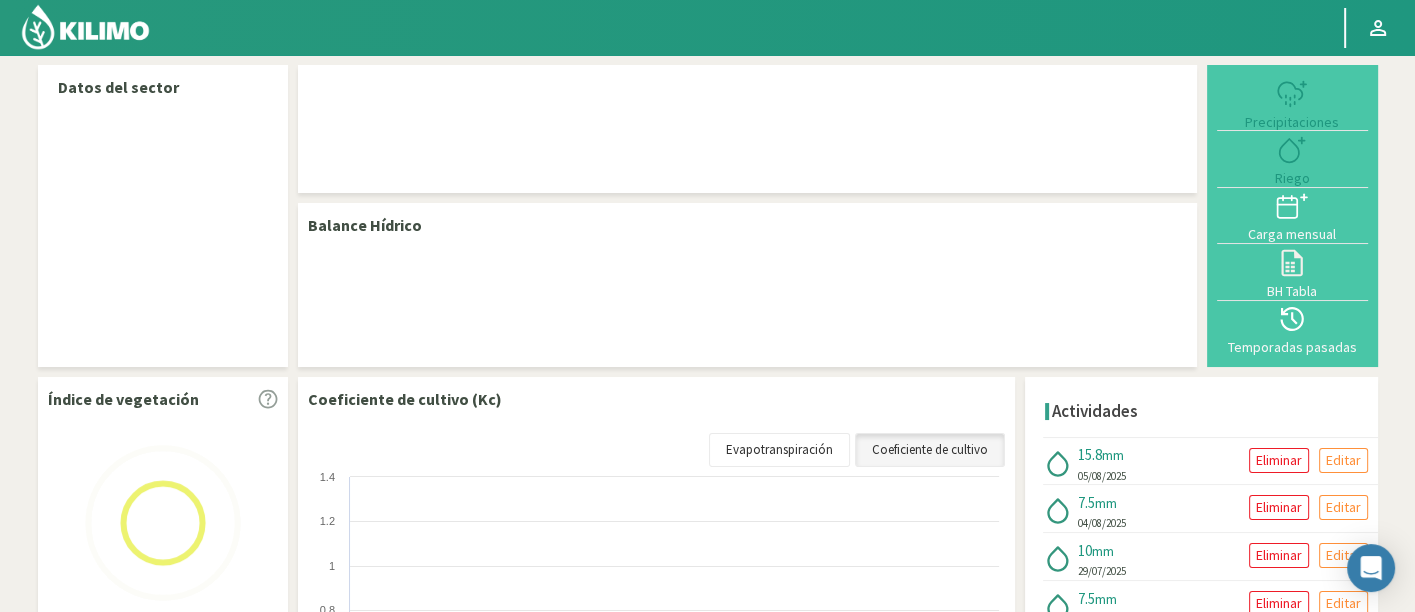 select on "1: Object" 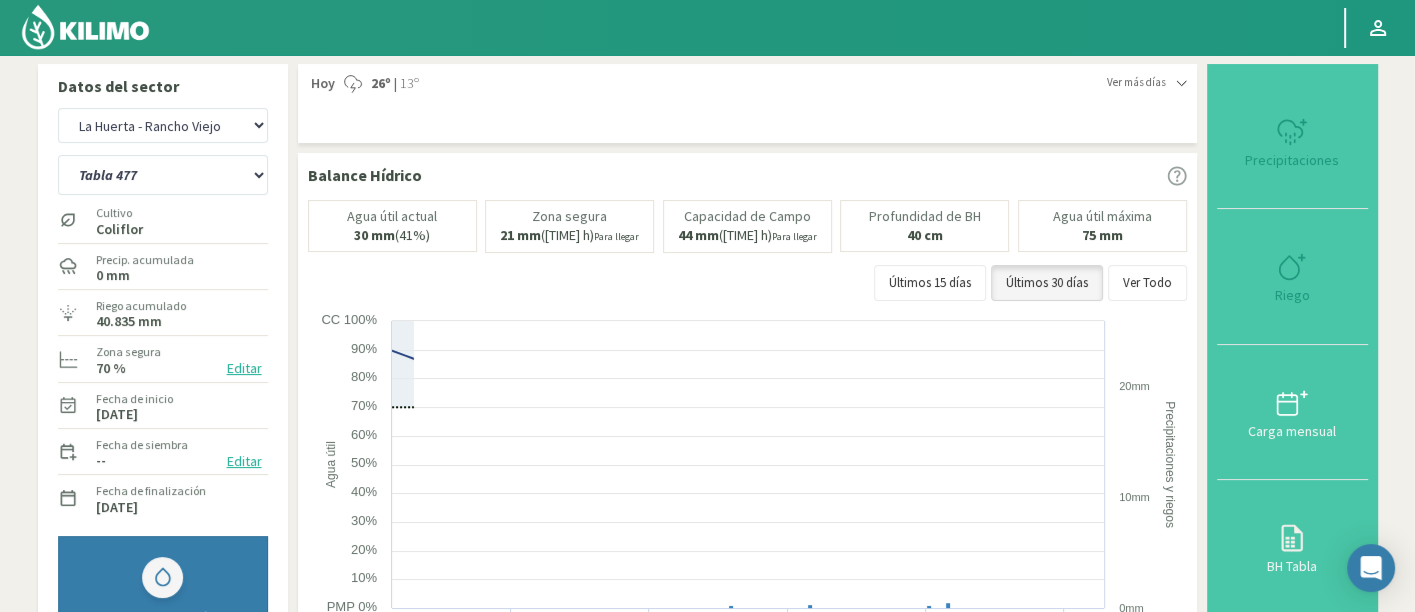 scroll, scrollTop: 0, scrollLeft: 0, axis: both 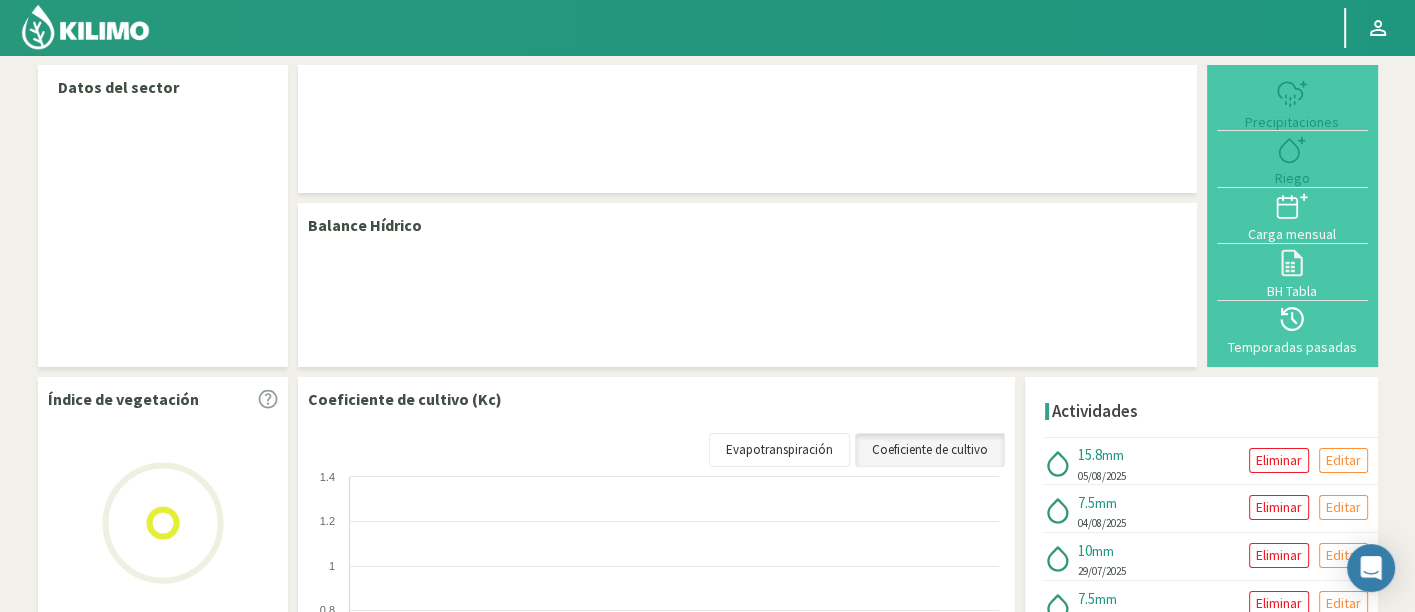 select on "159: Object" 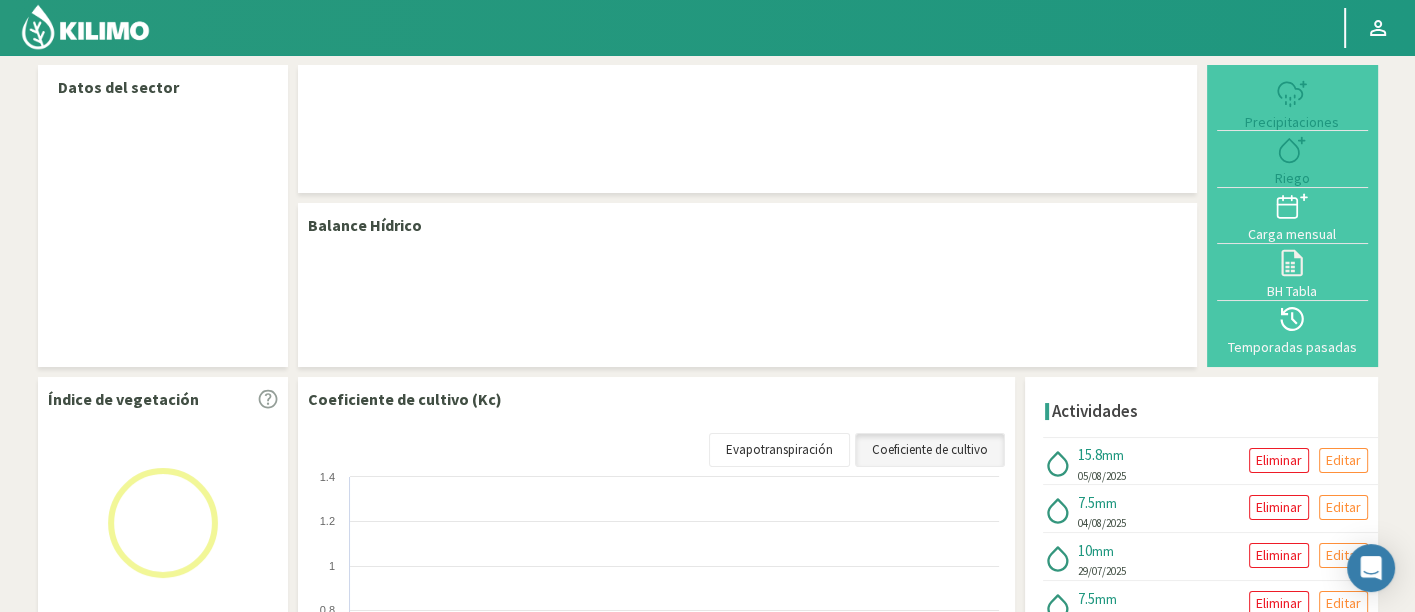select on "1: Object" 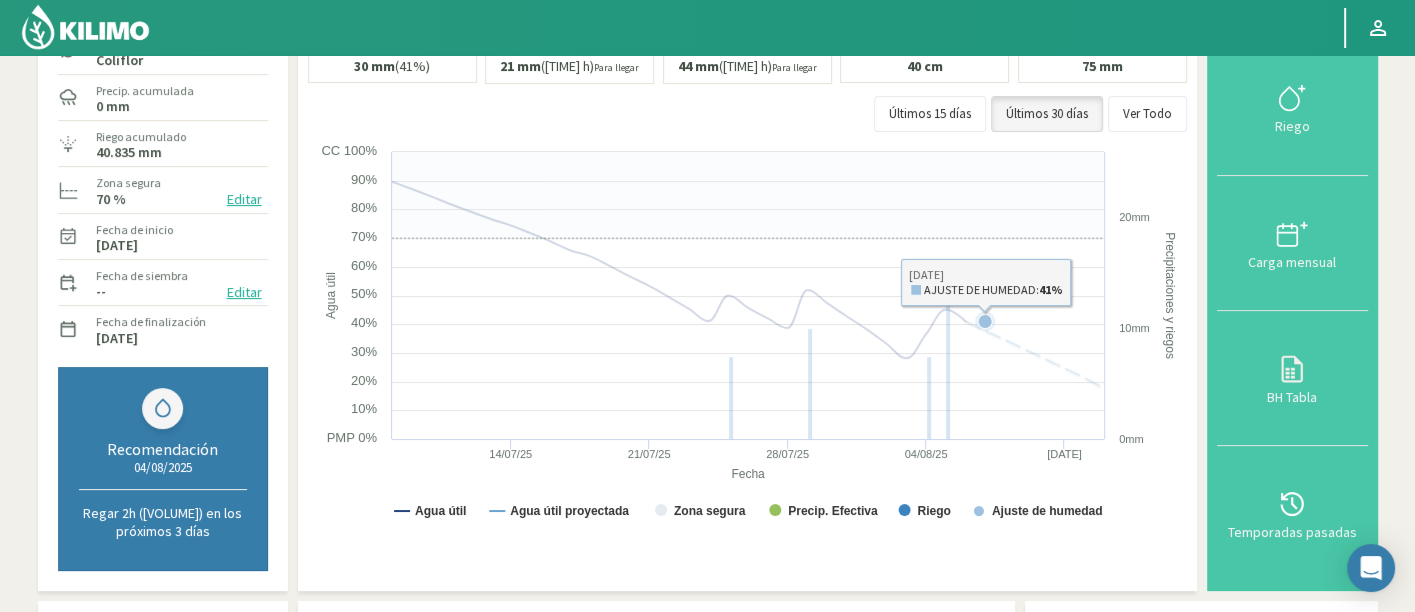 scroll, scrollTop: 222, scrollLeft: 0, axis: vertical 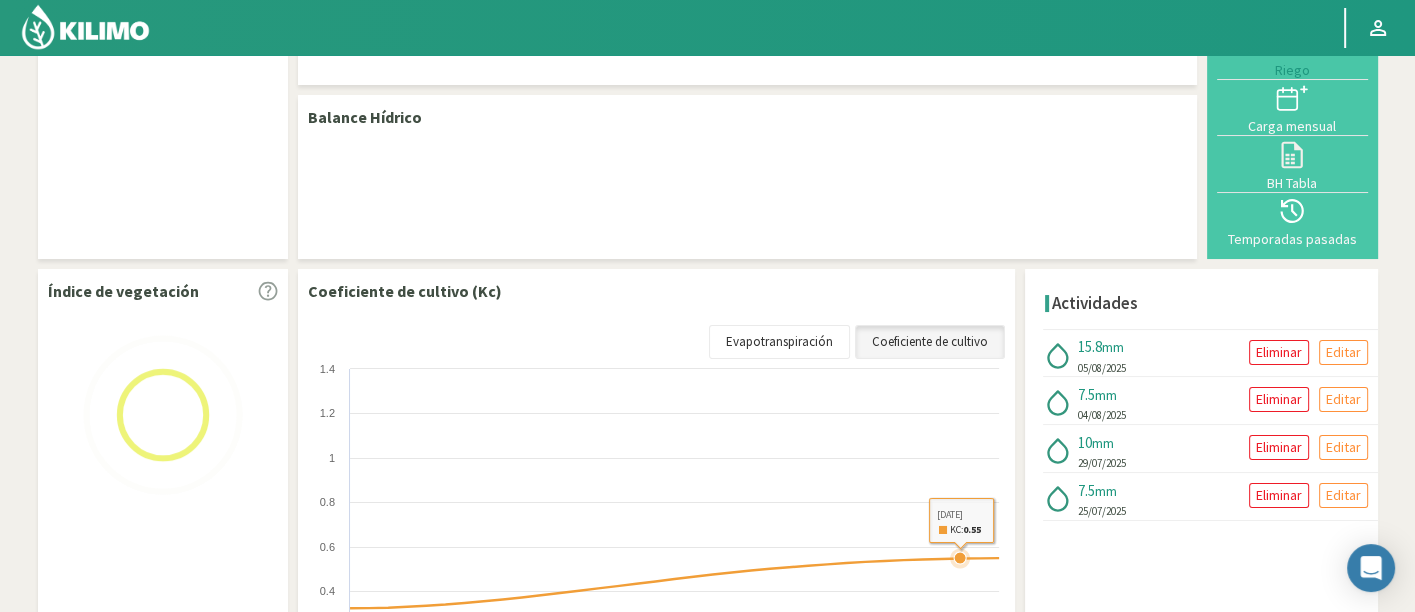 select on "159: Object" 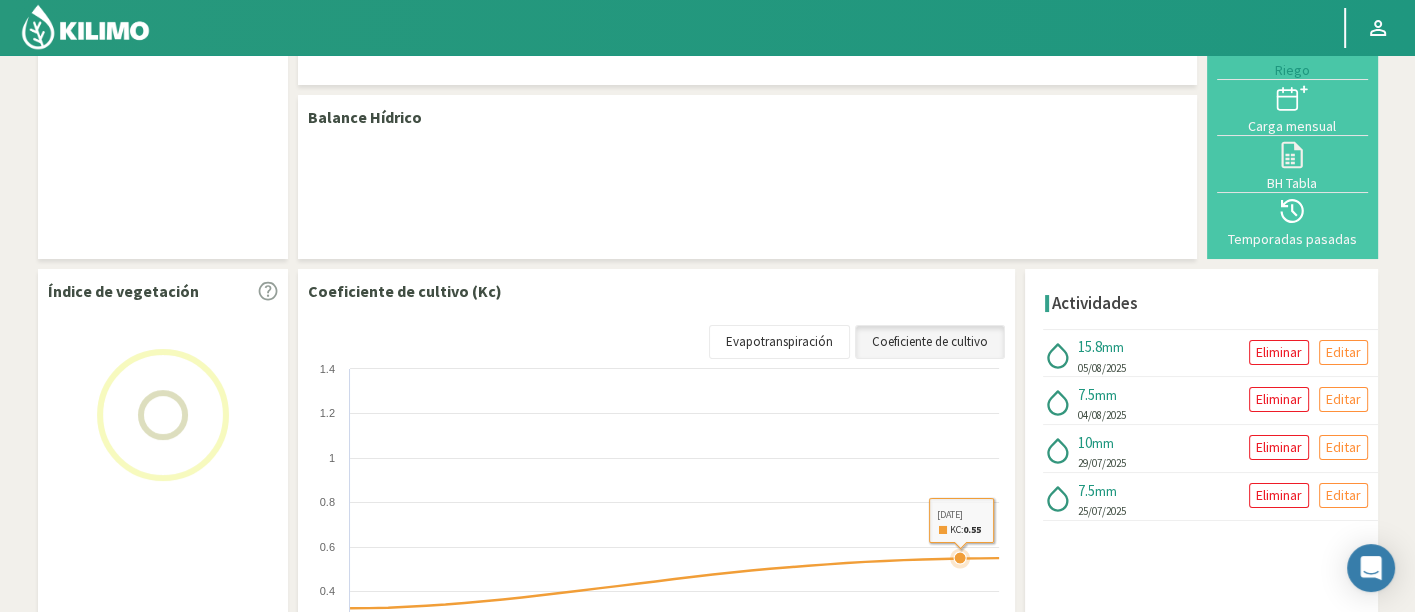 select on "1: Object" 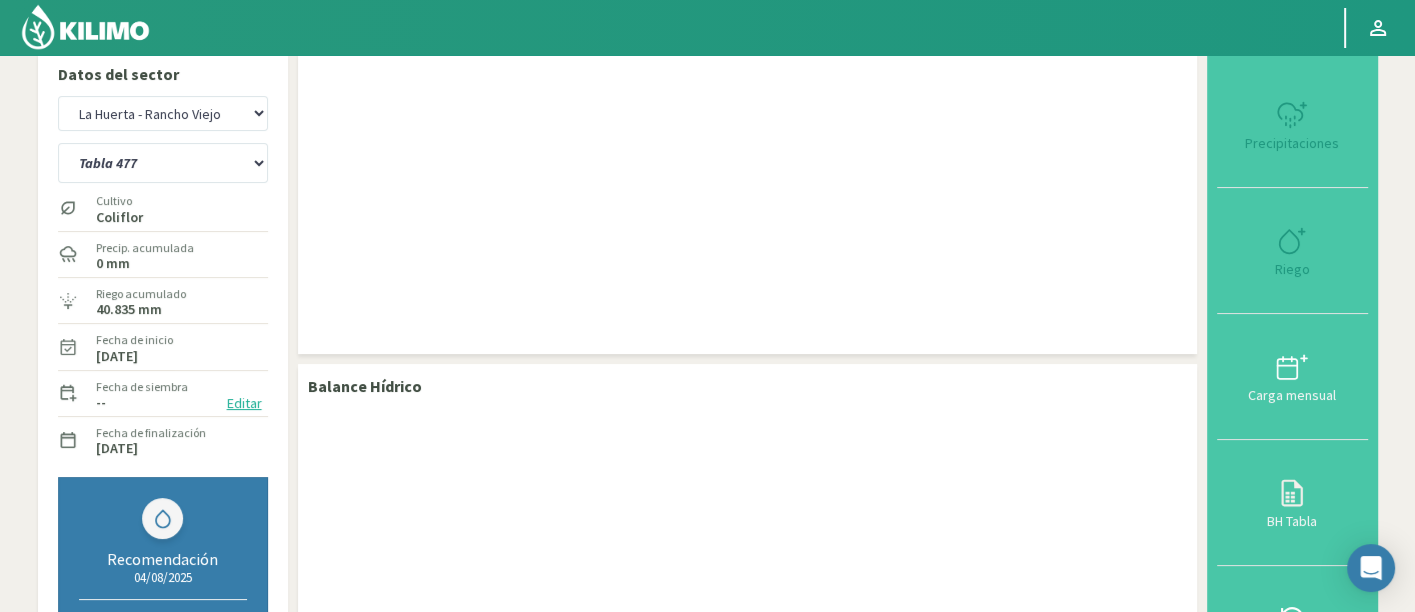 scroll, scrollTop: 0, scrollLeft: 0, axis: both 